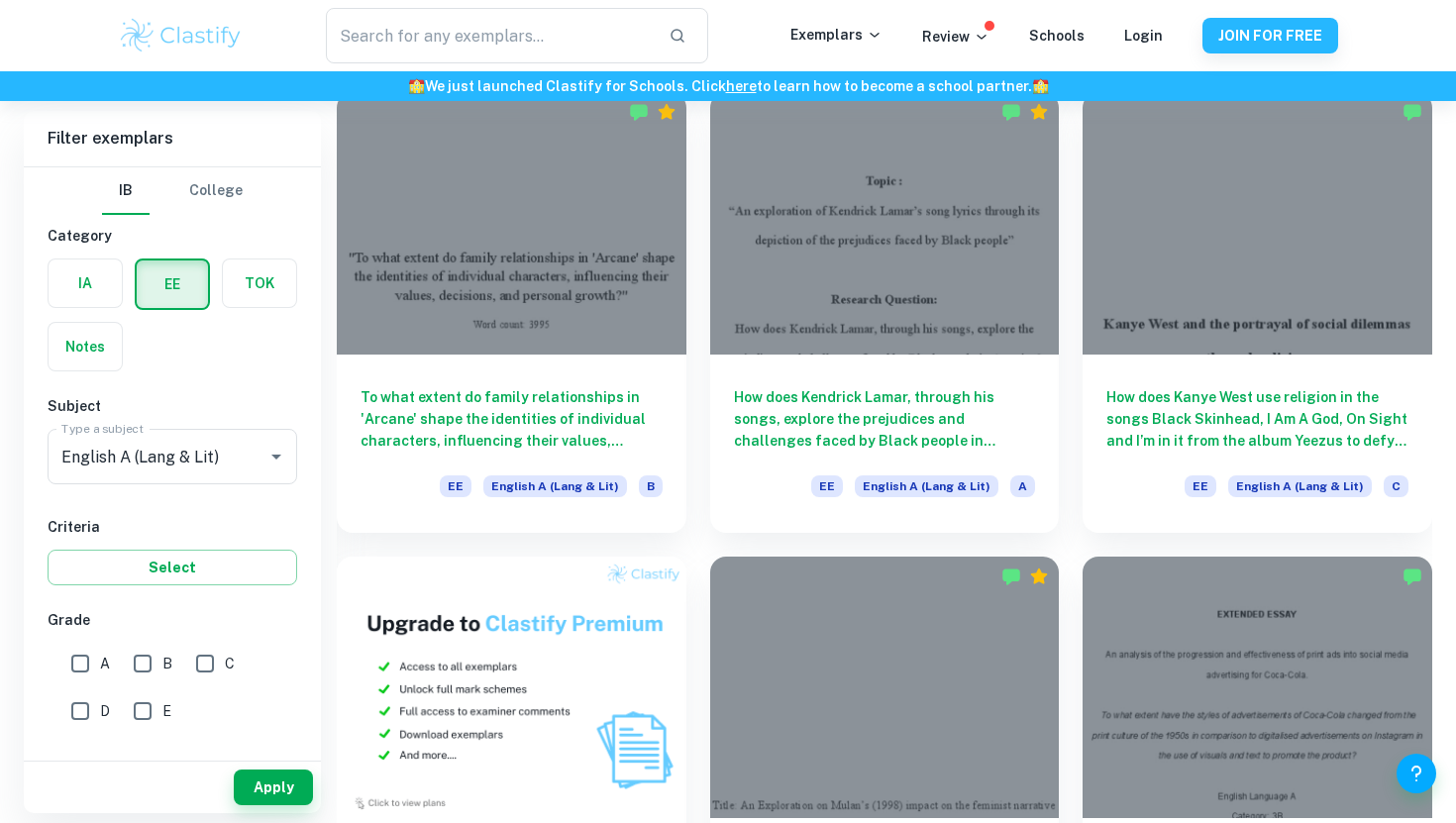 scroll, scrollTop: 624, scrollLeft: 0, axis: vertical 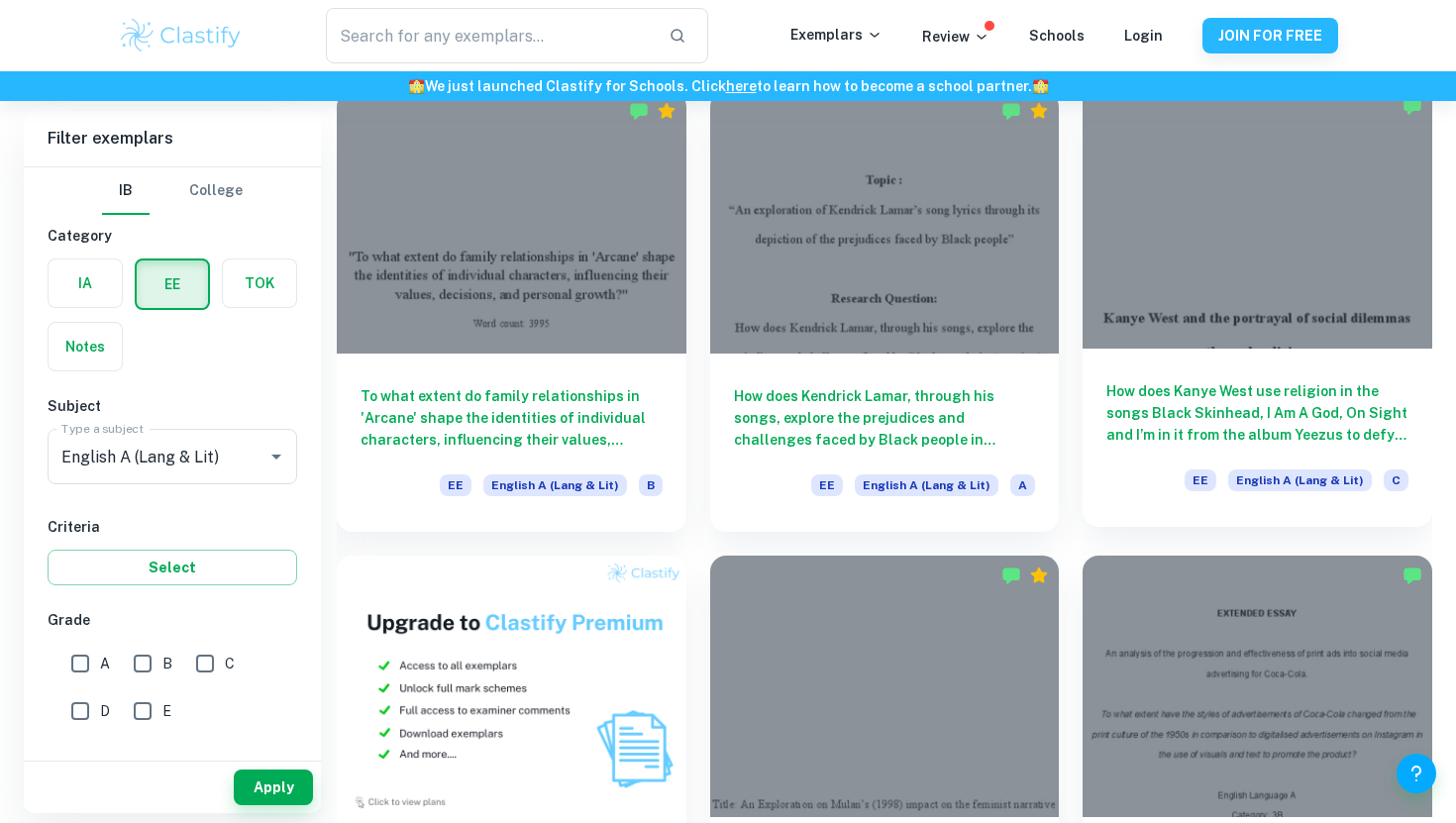 click on "How does Kanye West use religion in the songs Black Skinhead, I Am A God, On Sight and I’m in it from the album Yeezus to defy racial dilemmas and limiting norms of the music industry through stylistic features?" at bounding box center [1257, 413] 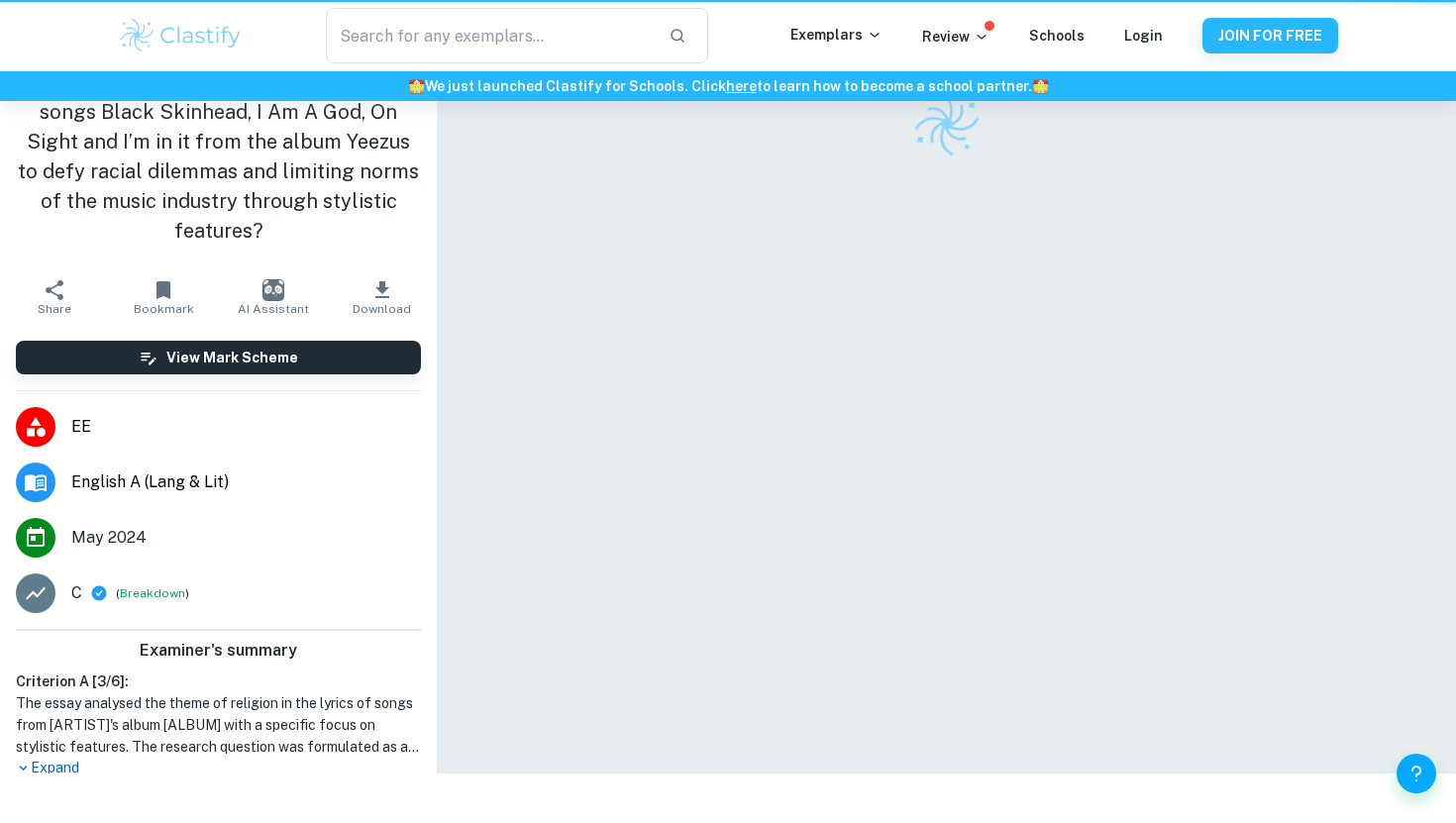 scroll, scrollTop: 0, scrollLeft: 0, axis: both 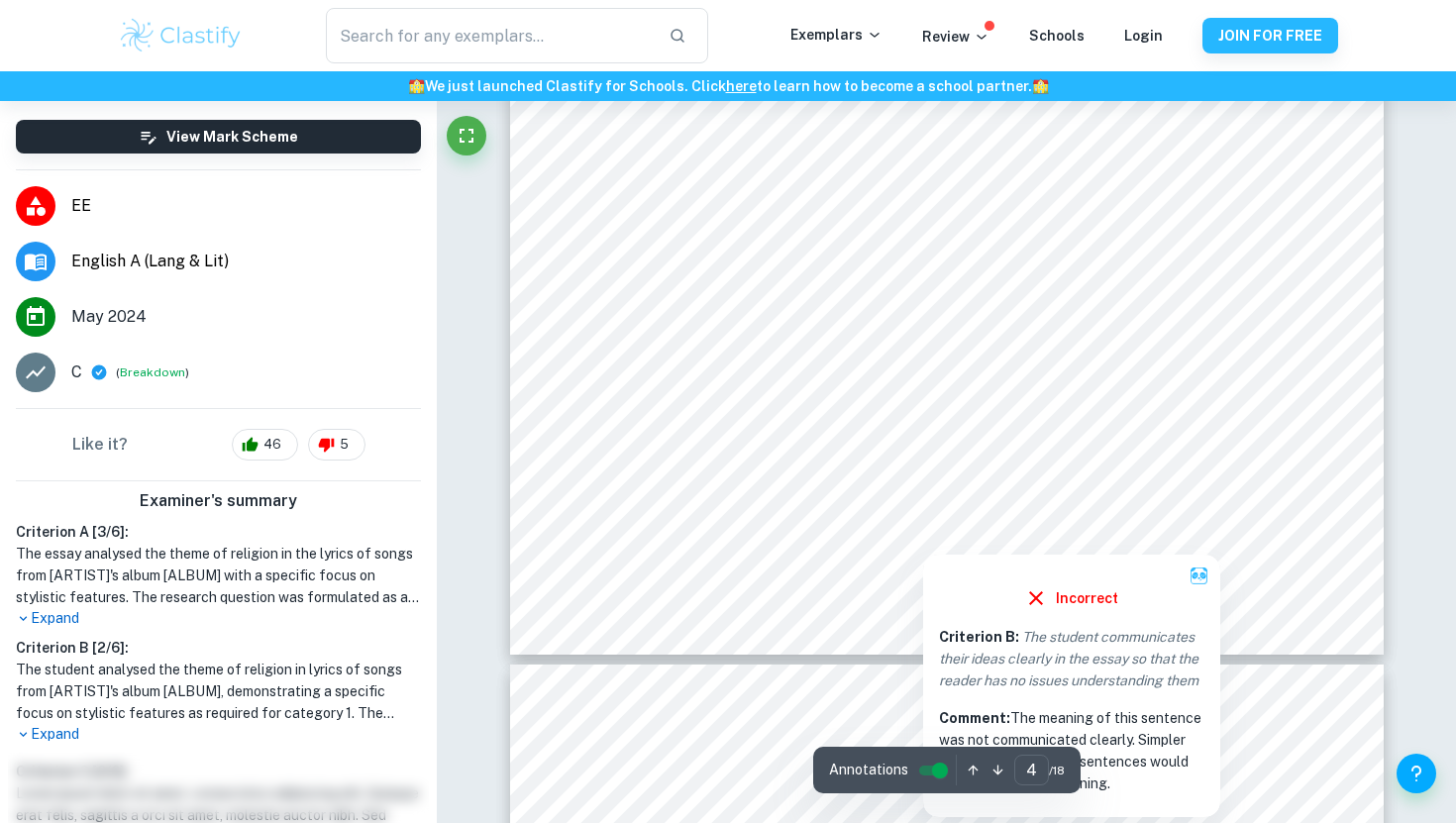 click at bounding box center [934, 499] 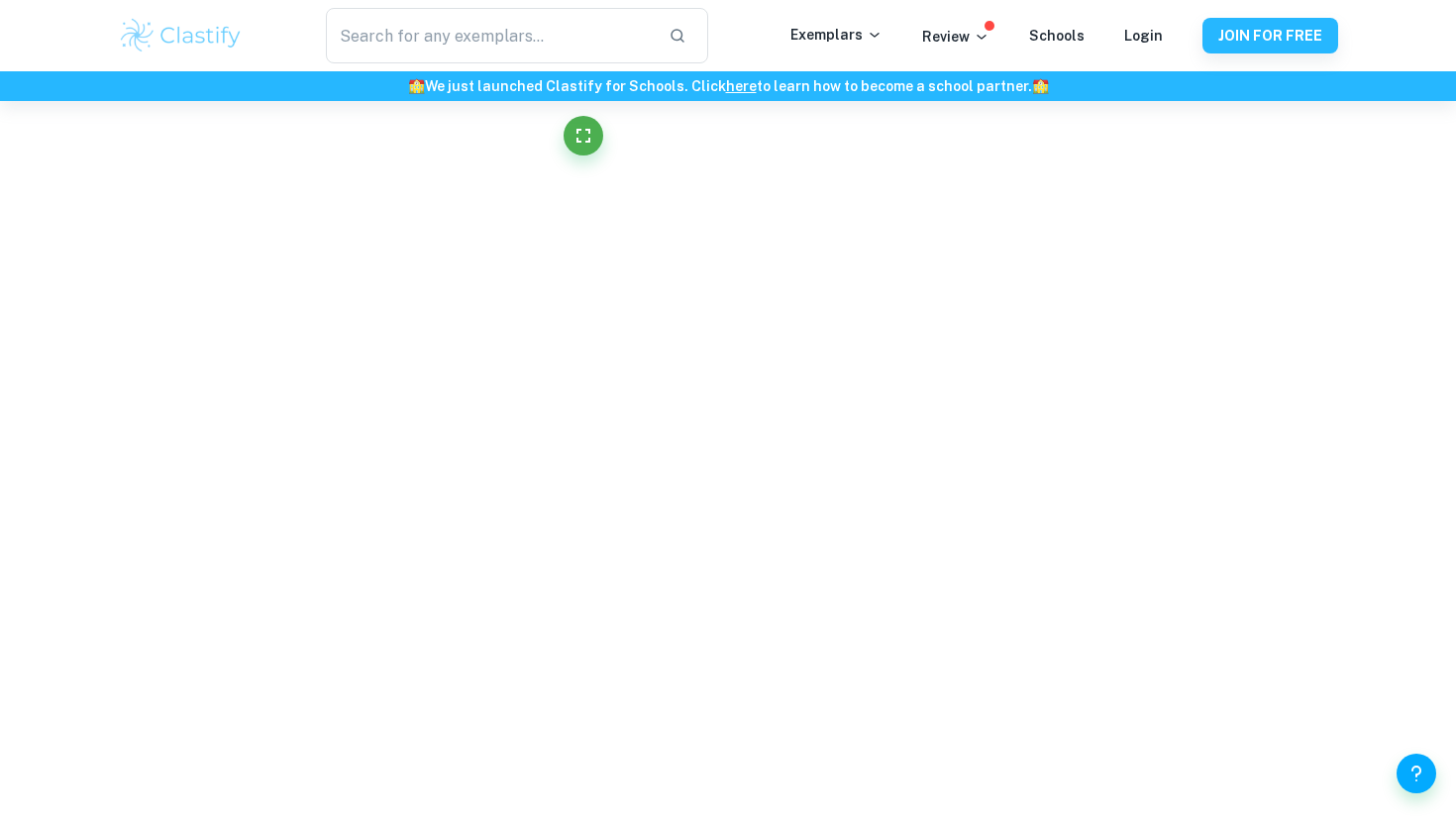 scroll, scrollTop: 0, scrollLeft: 0, axis: both 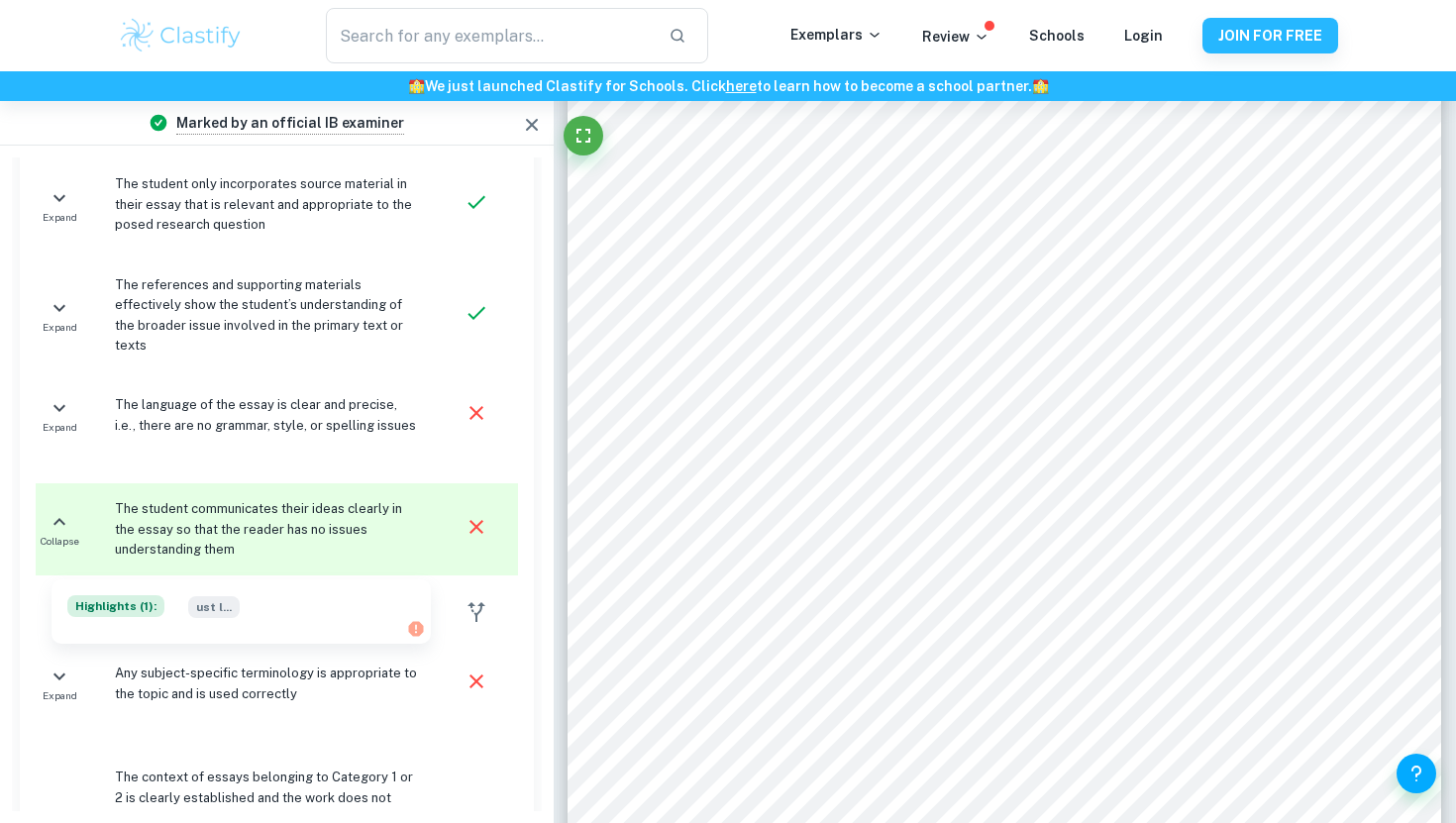 click at bounding box center [532, 125] 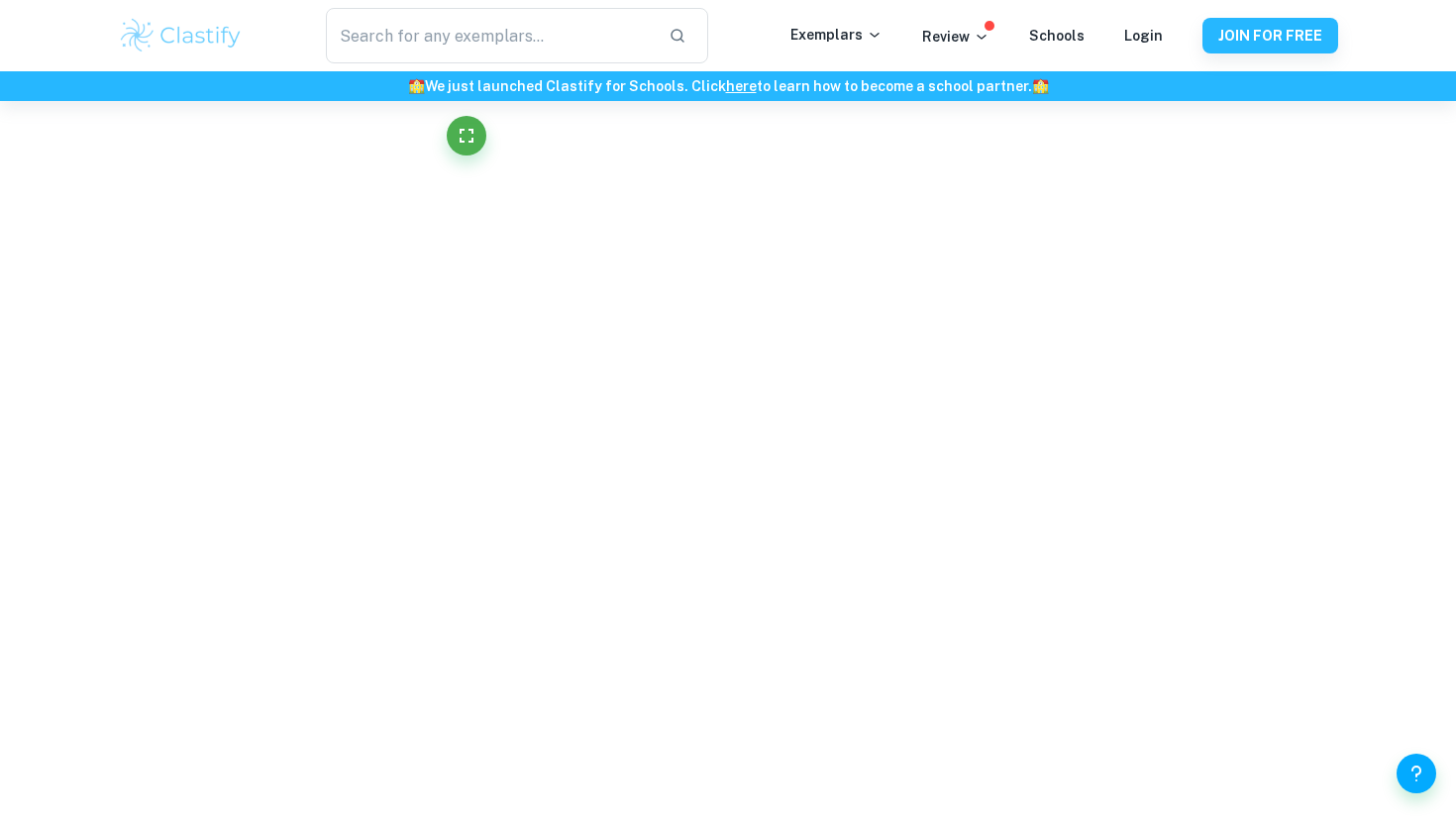 scroll, scrollTop: 5012, scrollLeft: 0, axis: vertical 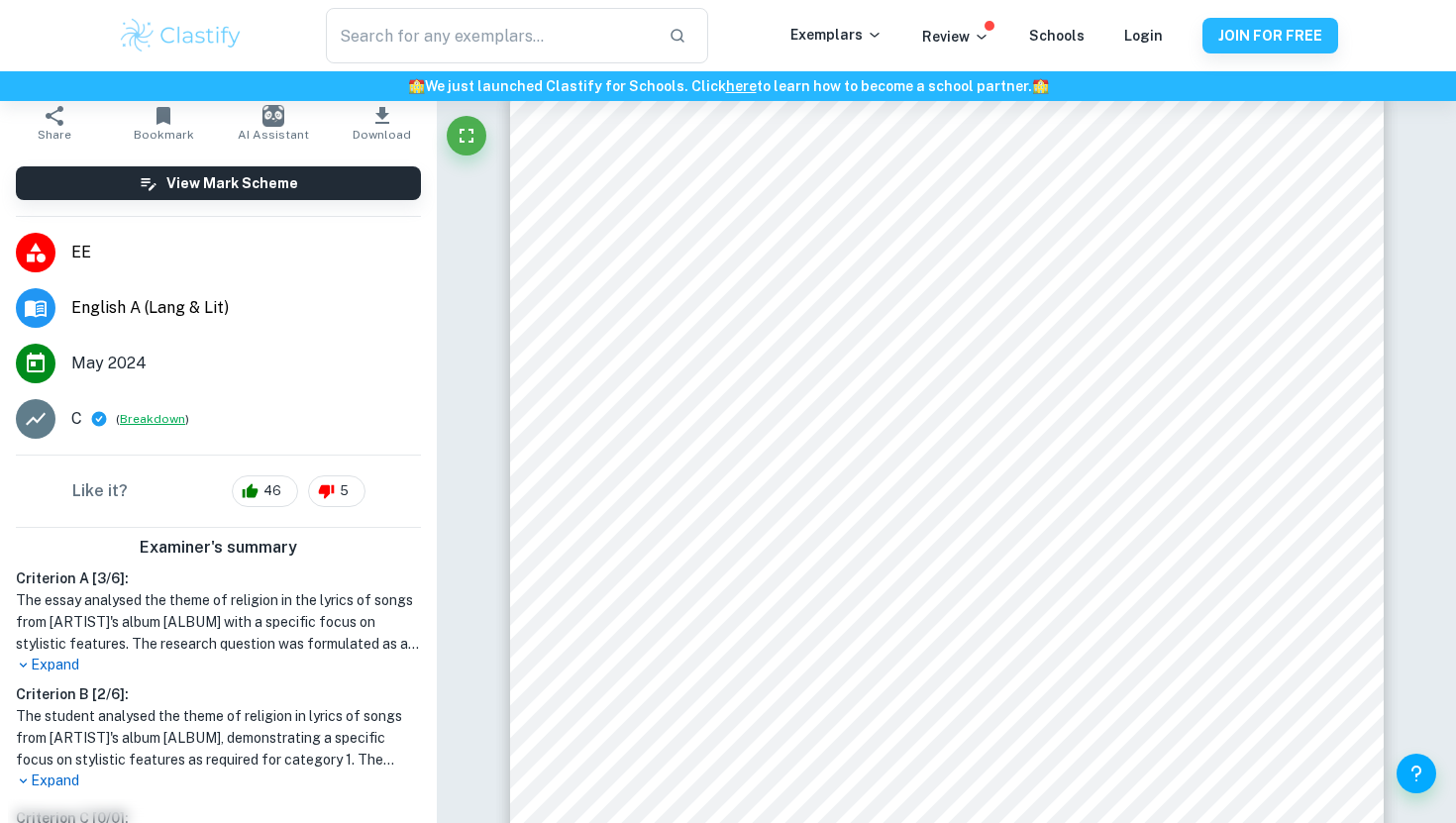 click on "Breakdown" at bounding box center [153, 419] 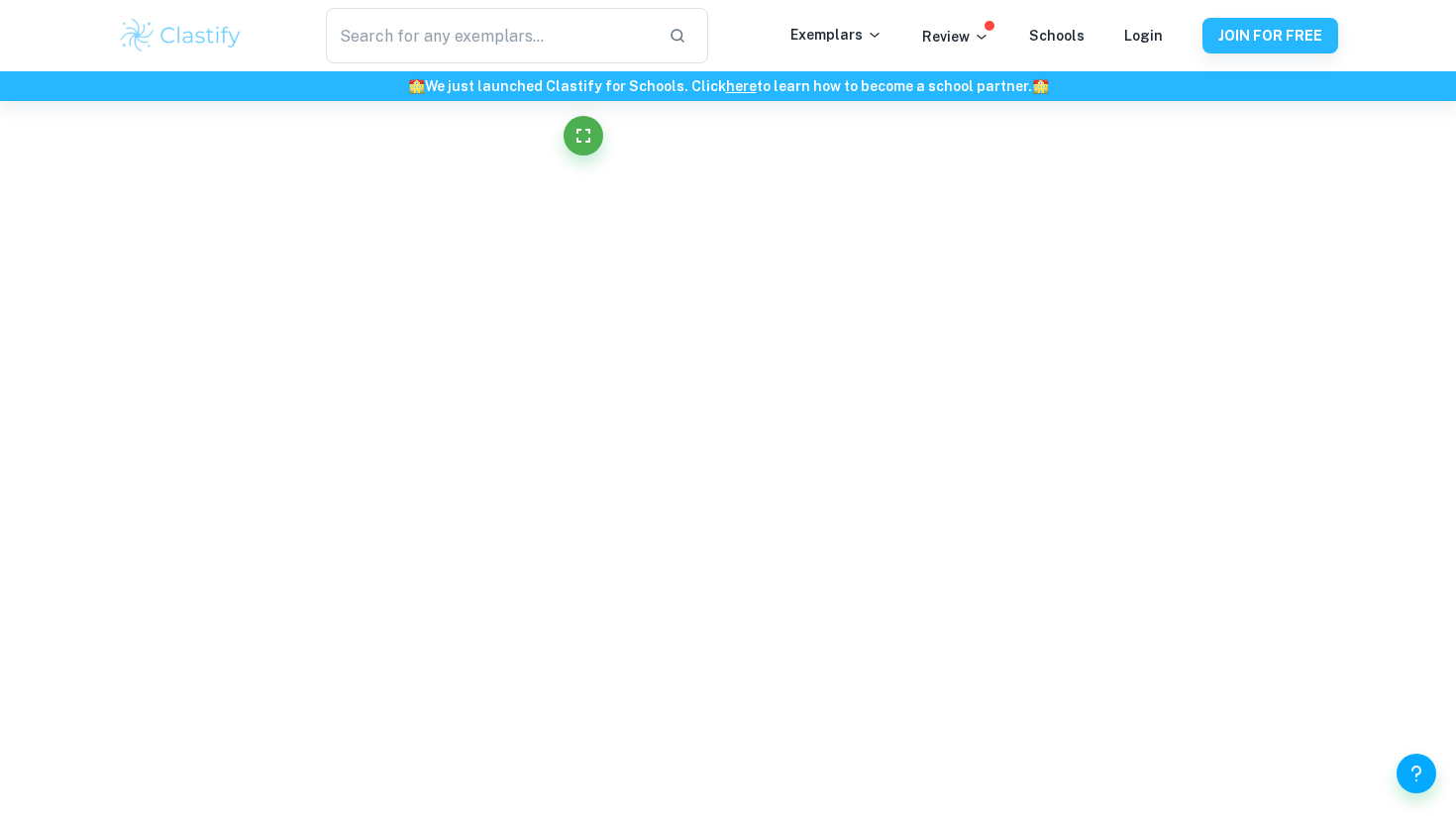 scroll, scrollTop: 0, scrollLeft: 0, axis: both 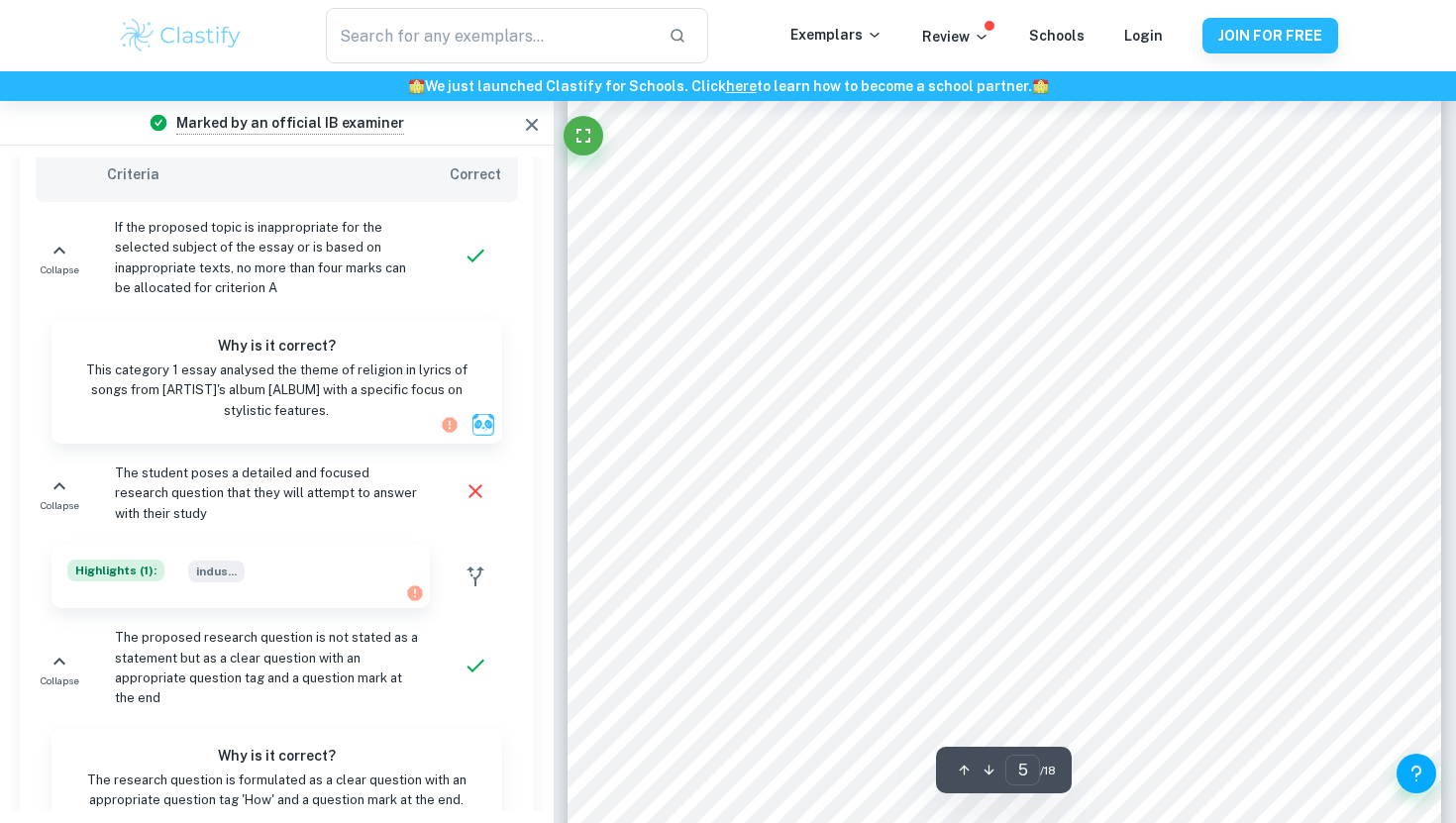 click at bounding box center [532, 125] 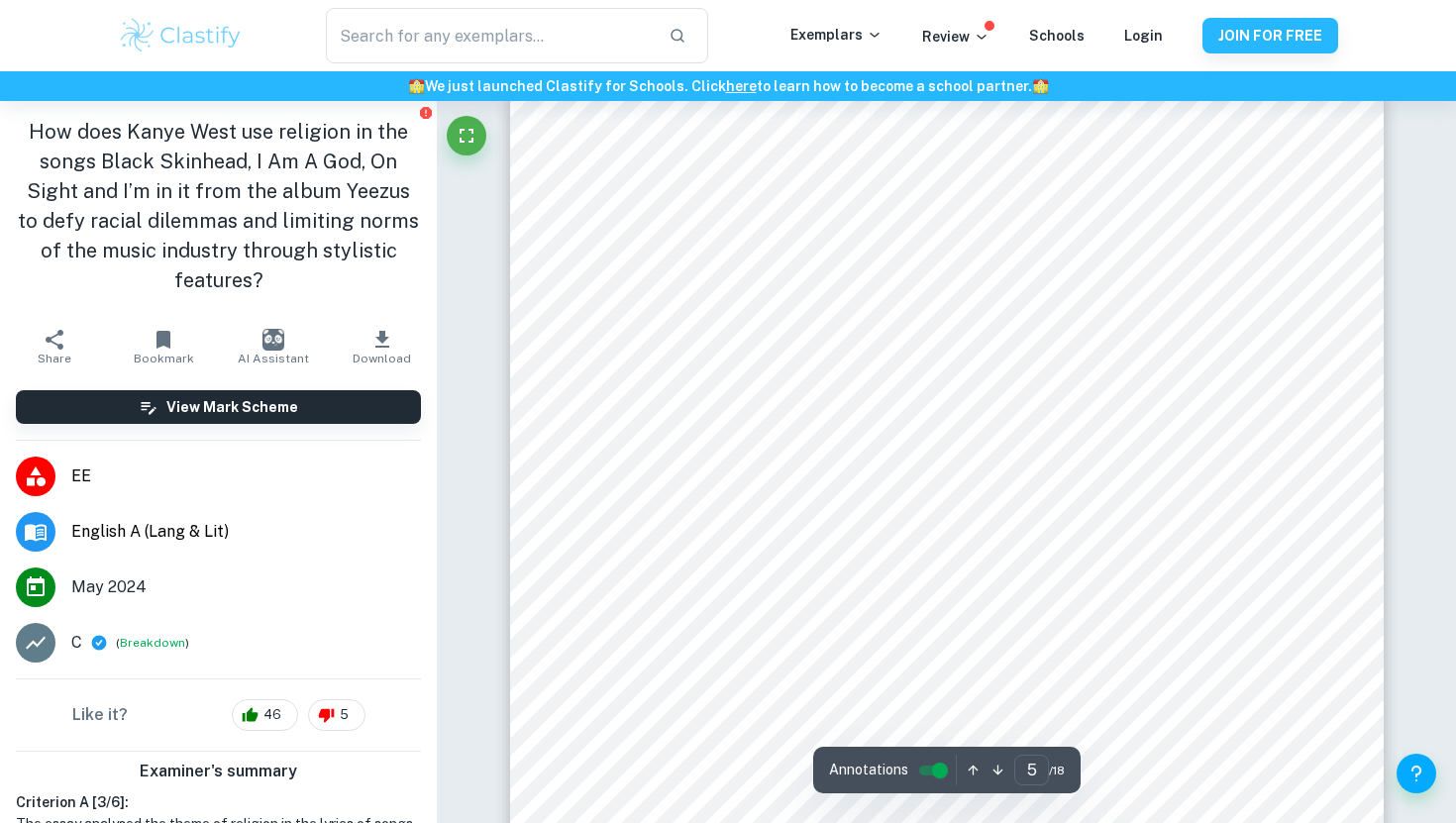 scroll, scrollTop: 370, scrollLeft: 0, axis: vertical 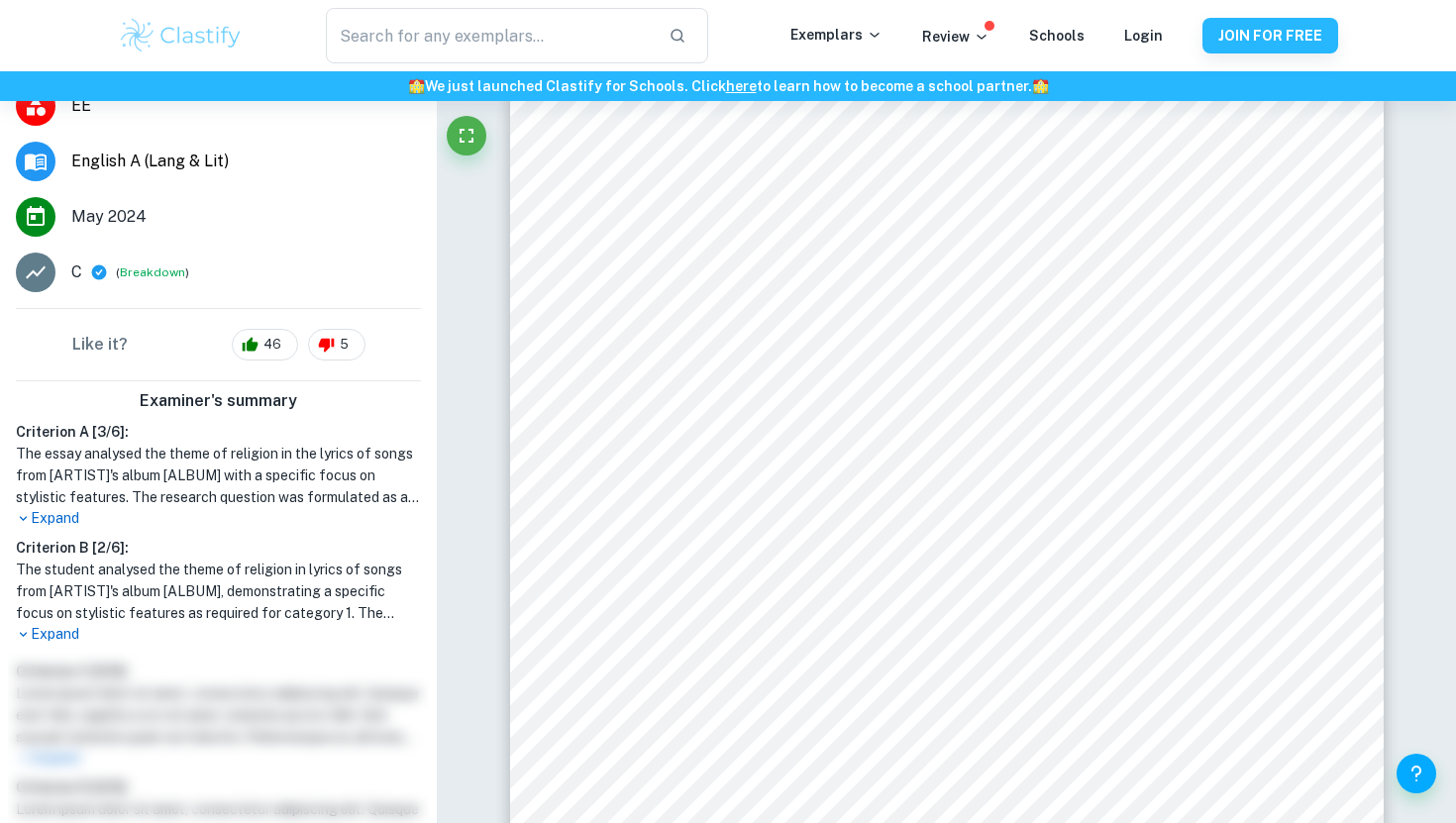 click on "Expand" at bounding box center (218, 518) 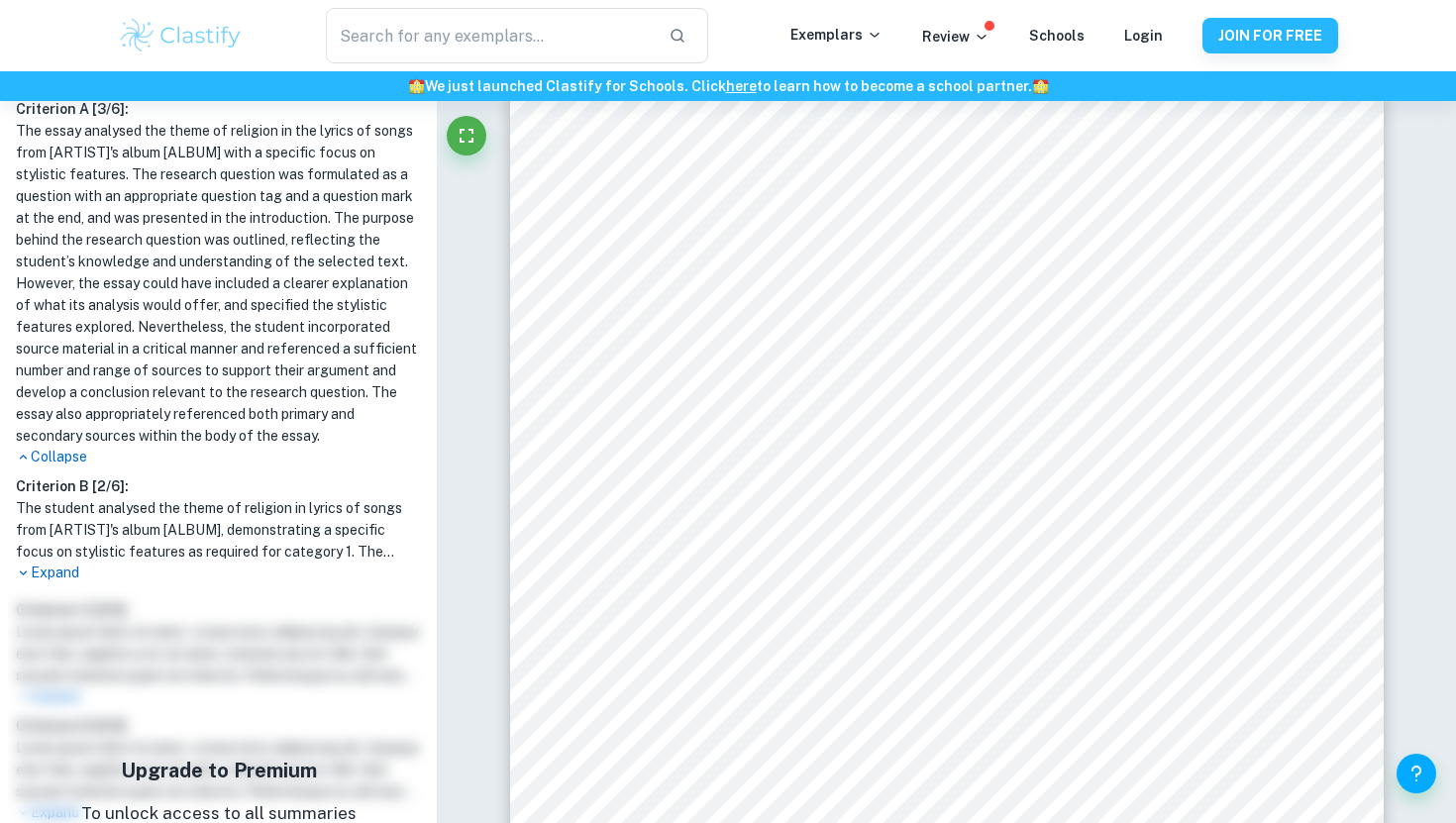 scroll, scrollTop: 695, scrollLeft: 0, axis: vertical 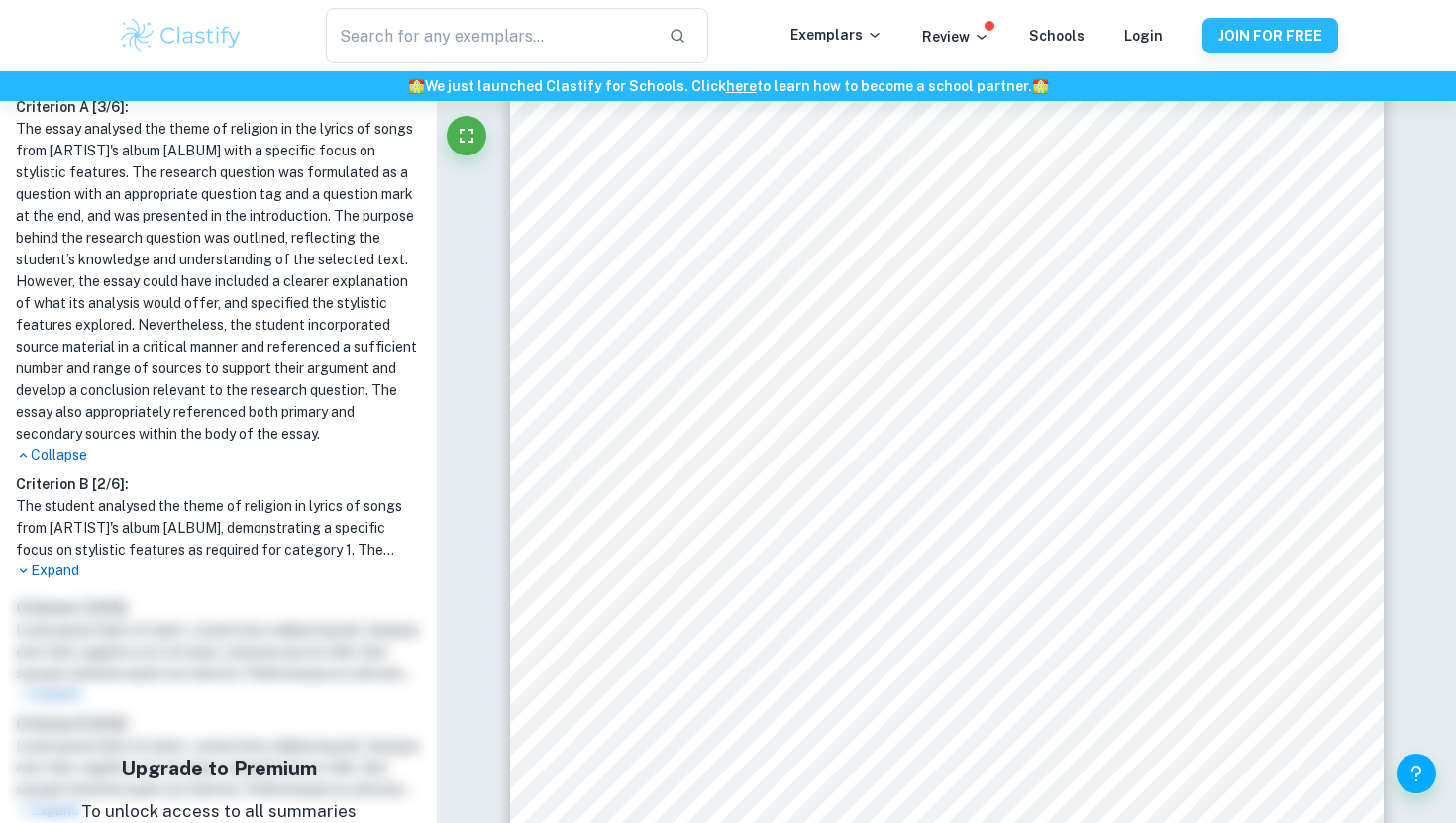 click on "Expand" at bounding box center (218, 455) 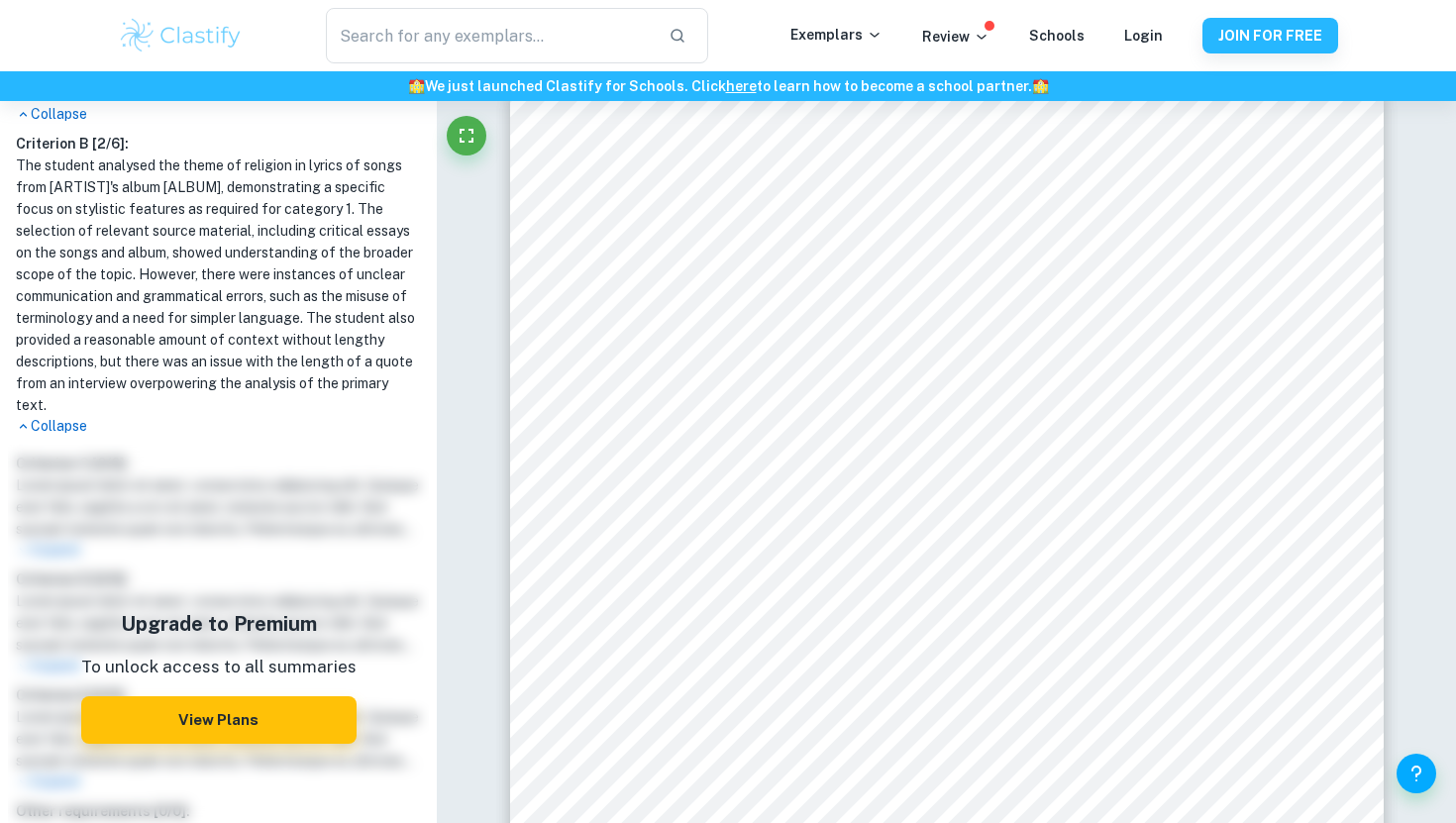 scroll, scrollTop: 1037, scrollLeft: 0, axis: vertical 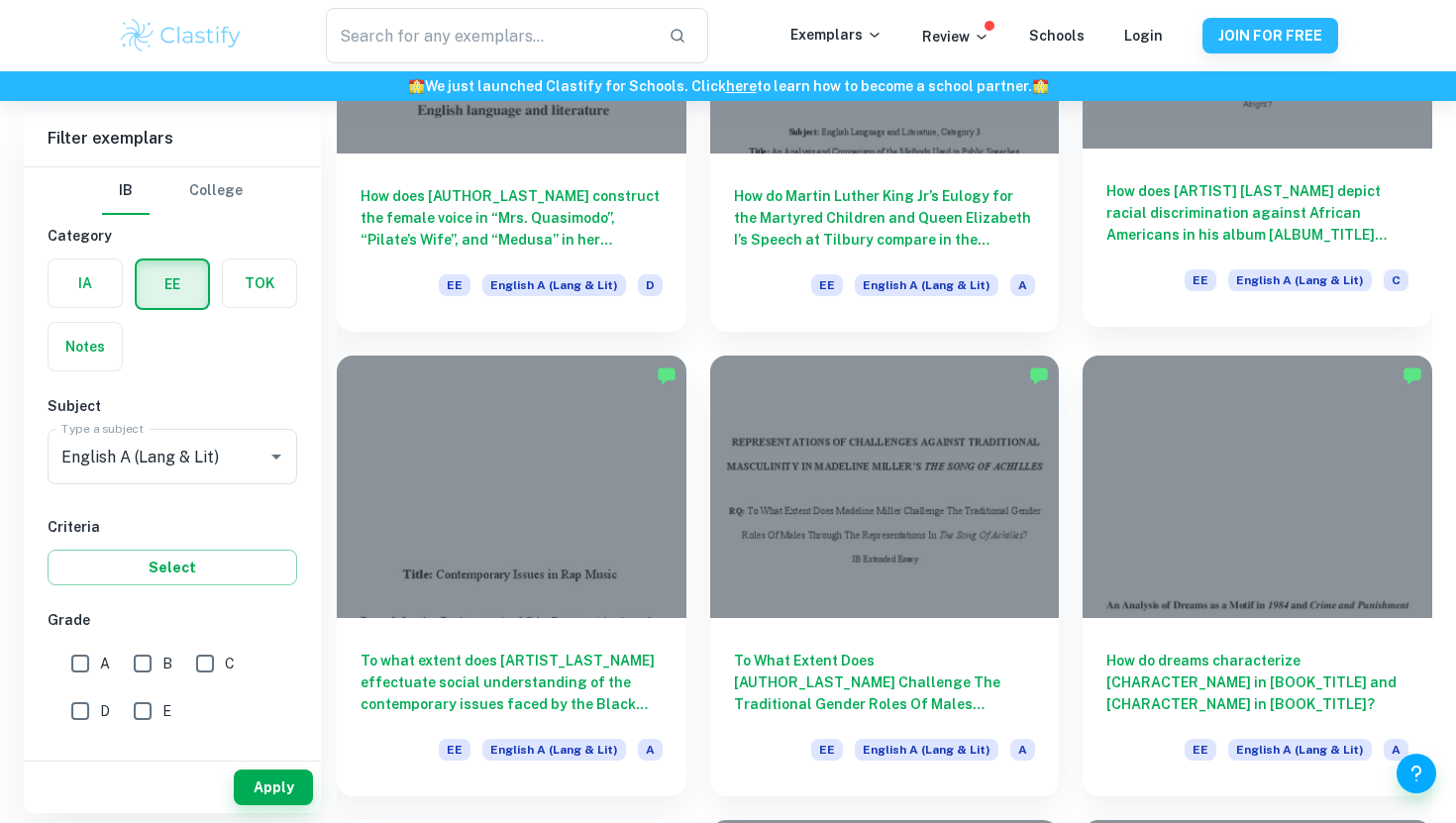 click on "How does [ARTIST] [LAST_NAME] depict racial discrimination against African Americans in his album [ALBUM_TITLE] ([ABBREVIATION]) through both the album cover photo and a song titled Alright?" at bounding box center (1257, 213) 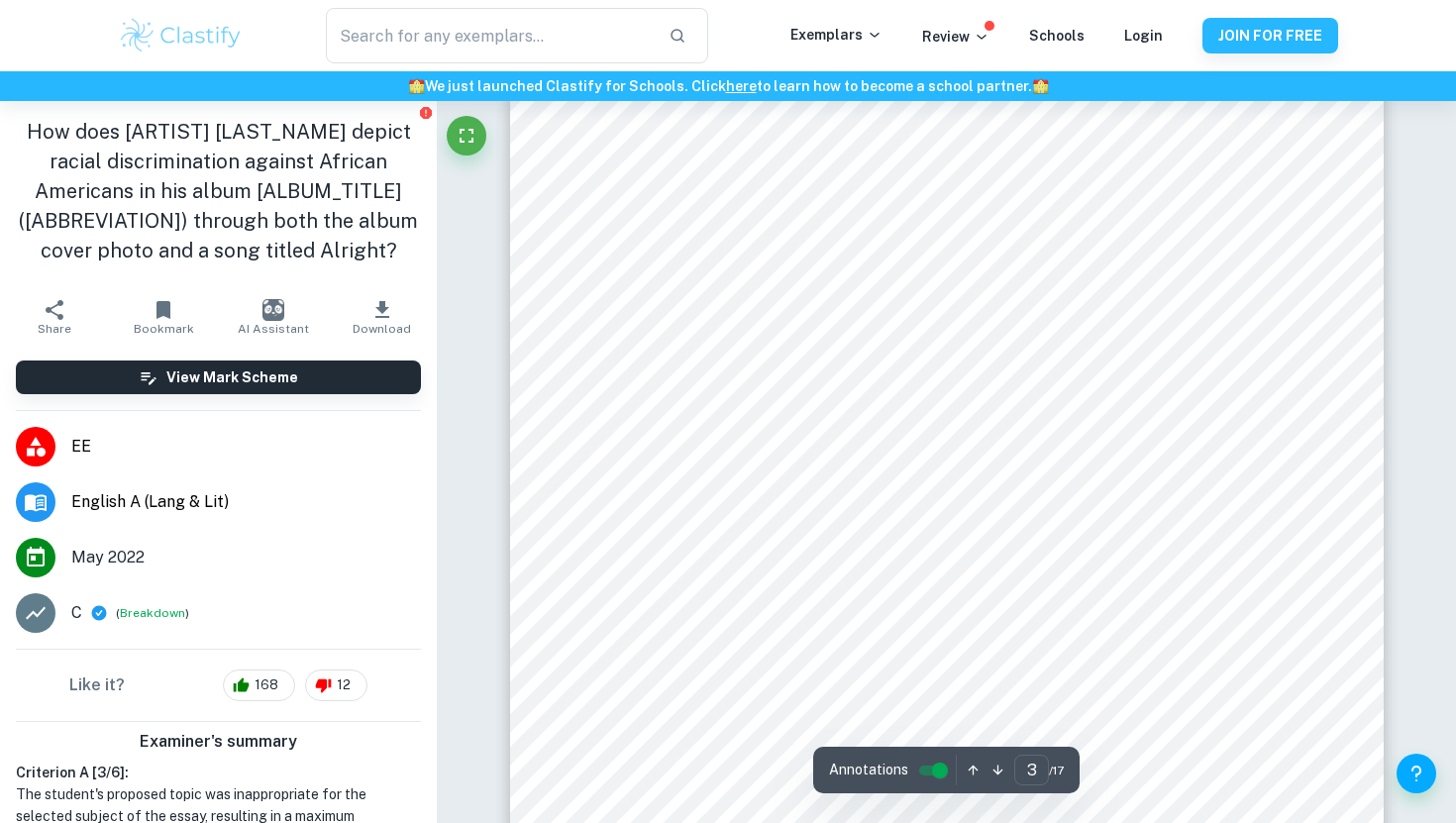 scroll, scrollTop: 2830, scrollLeft: 0, axis: vertical 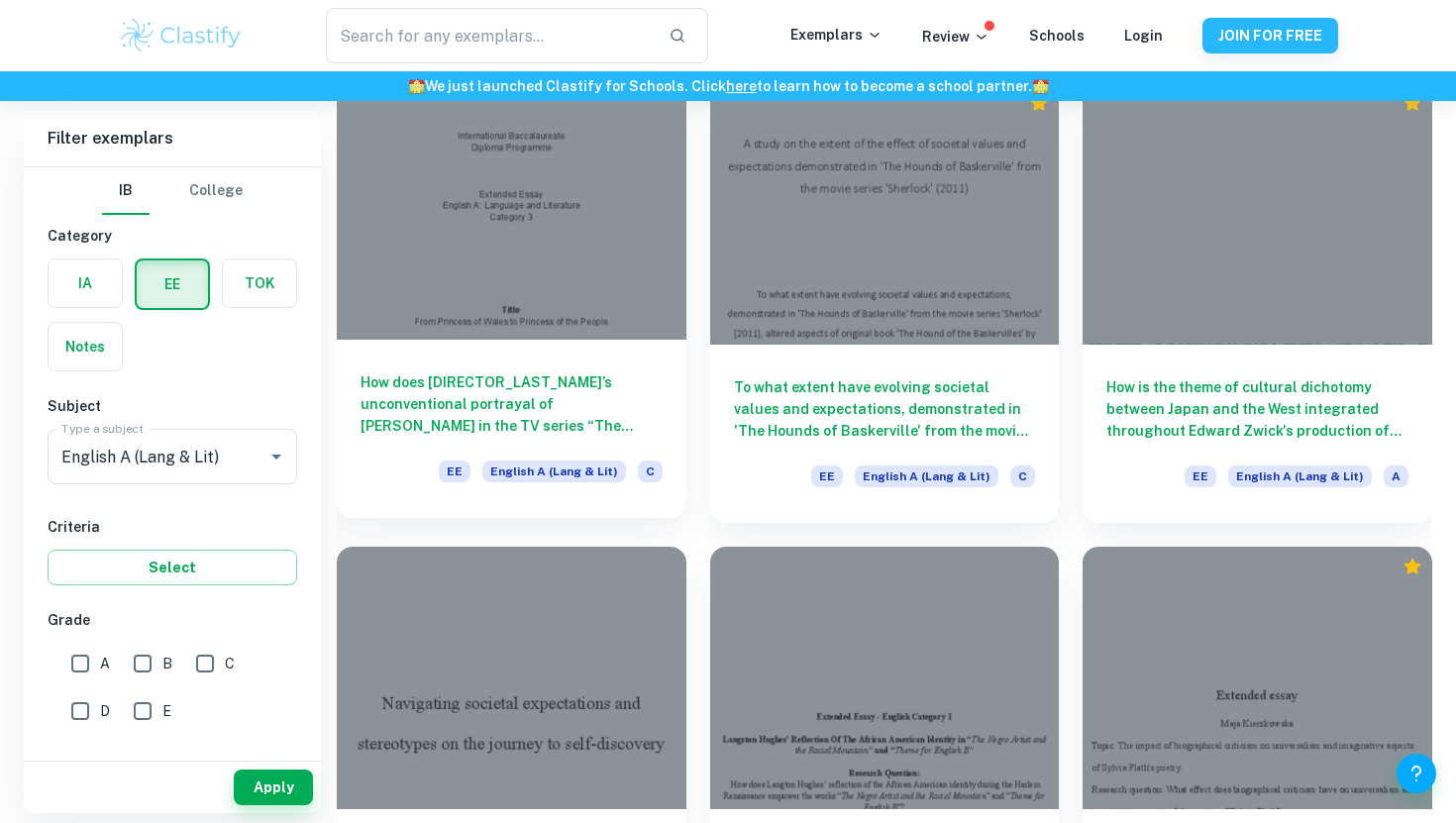 click on "How does [DIRECTOR_LAST_NAME]’s unconventional portrayal of [PERSON_NAME] in the TV series “The Crown” interplay with the motif of public opinion to communicate [PERSON_NAME]’s challenging of stigmatised issues in the late 20th century in the Western world?" at bounding box center [511, 404] 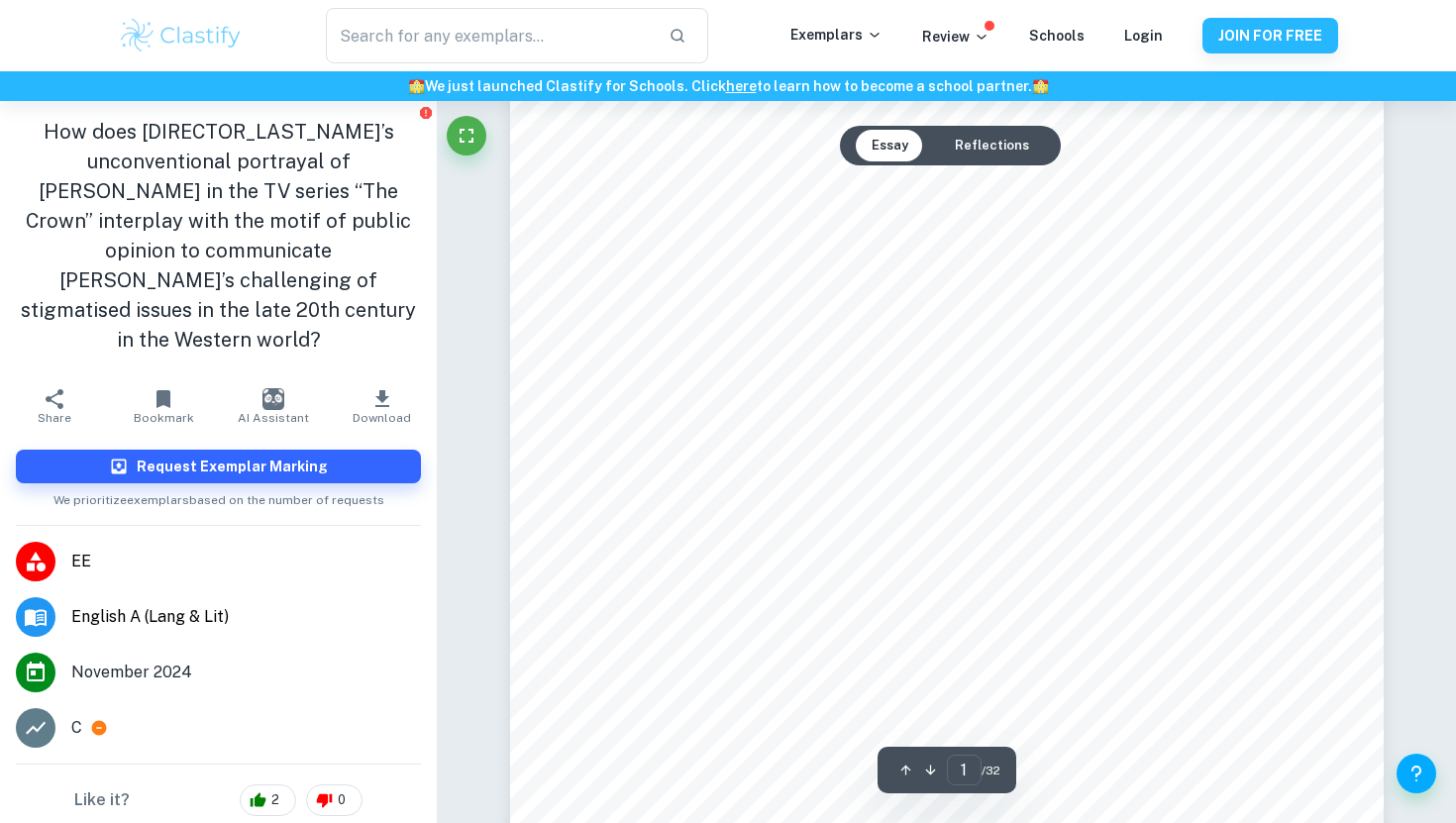 scroll, scrollTop: 546, scrollLeft: 0, axis: vertical 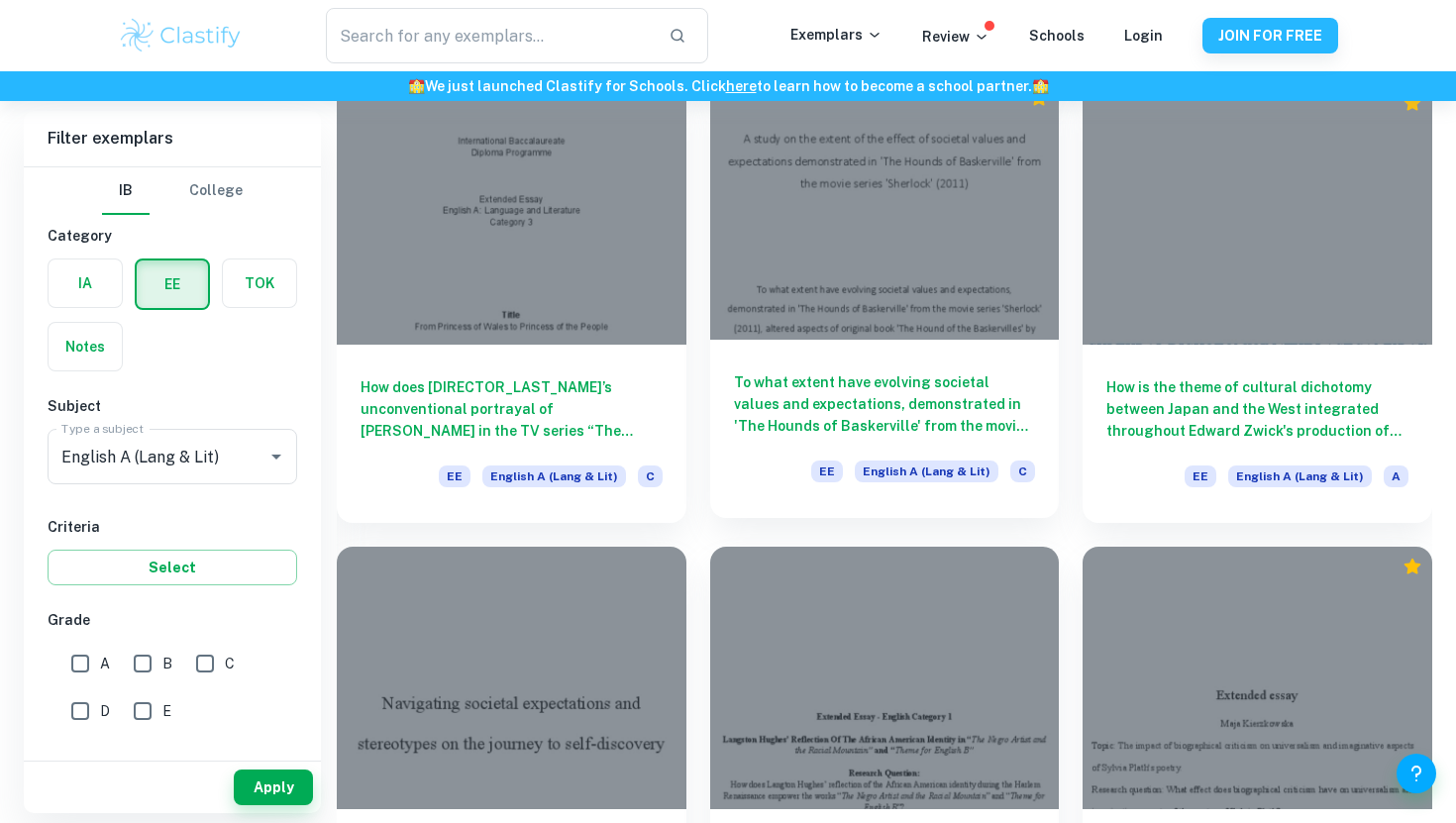 click on "To what extent have evolving societal values and expectations, demonstrated in 'The Hounds of Baskerville' from the movie series 'Sherlock' (2011), altered aspects of original book 'The Hound of the Baskervilles' by Arthur Conan Doyle?" at bounding box center [884, 404] 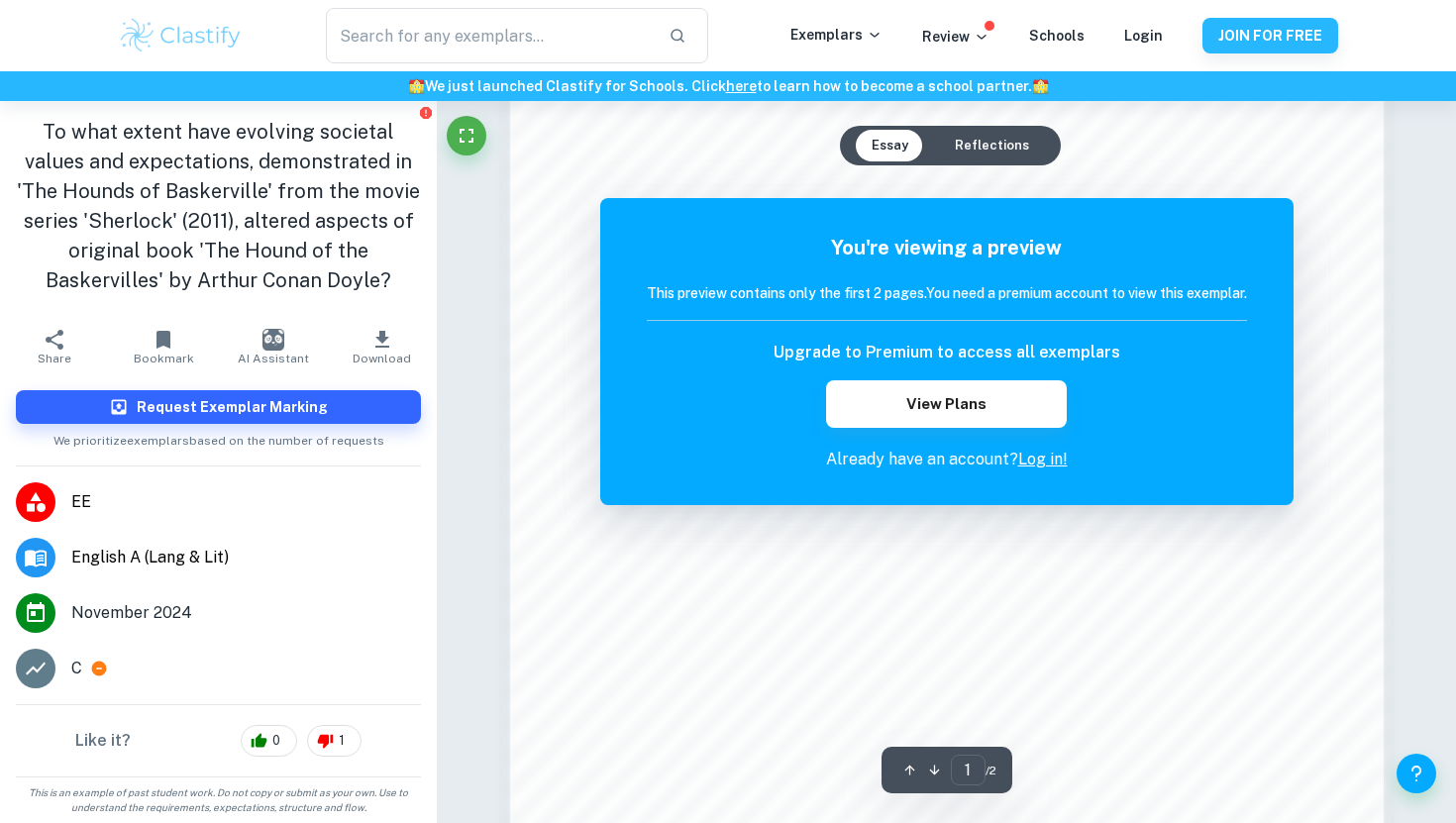 scroll, scrollTop: 1722, scrollLeft: 0, axis: vertical 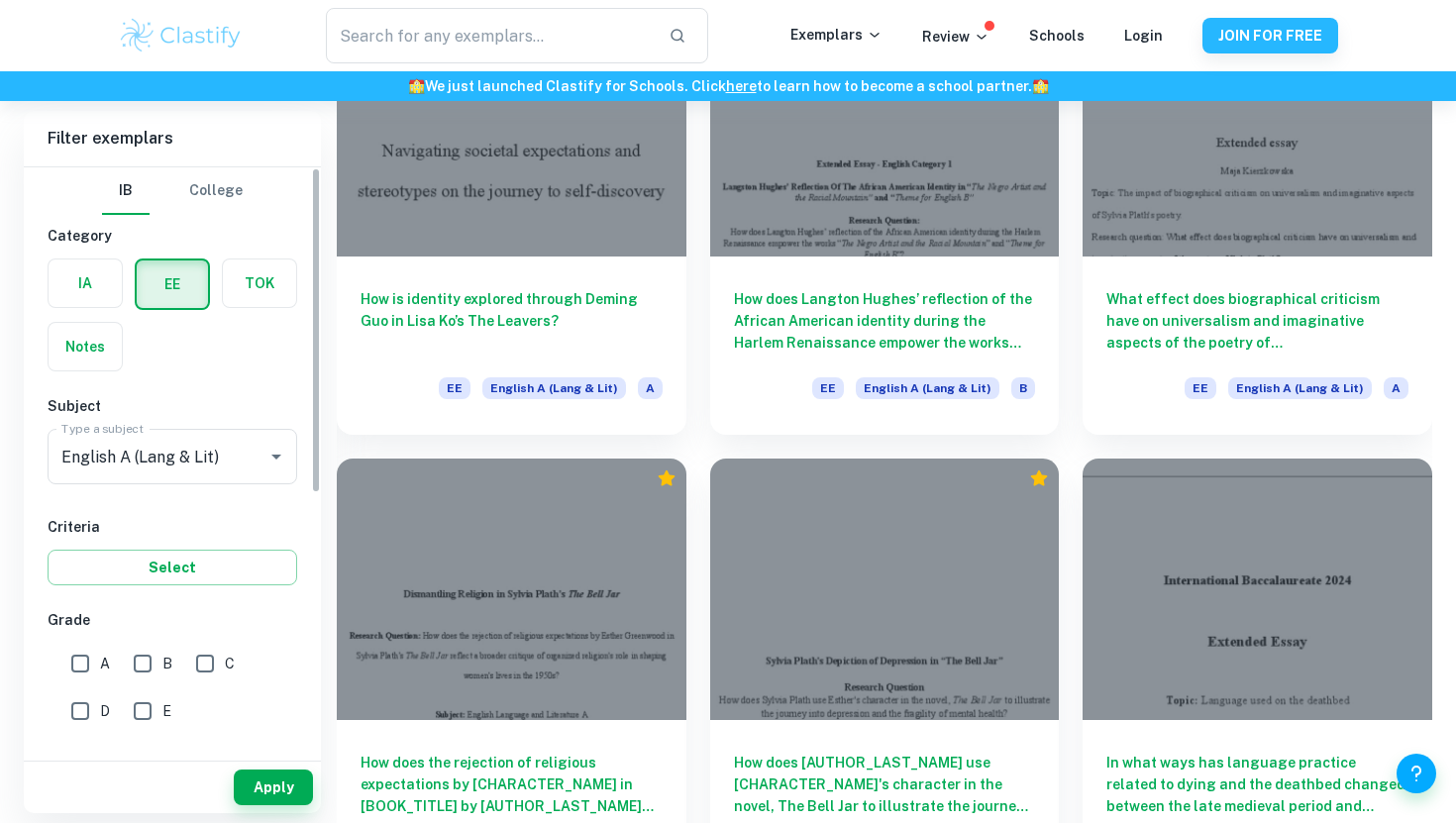 click on "C" at bounding box center (80, 664) 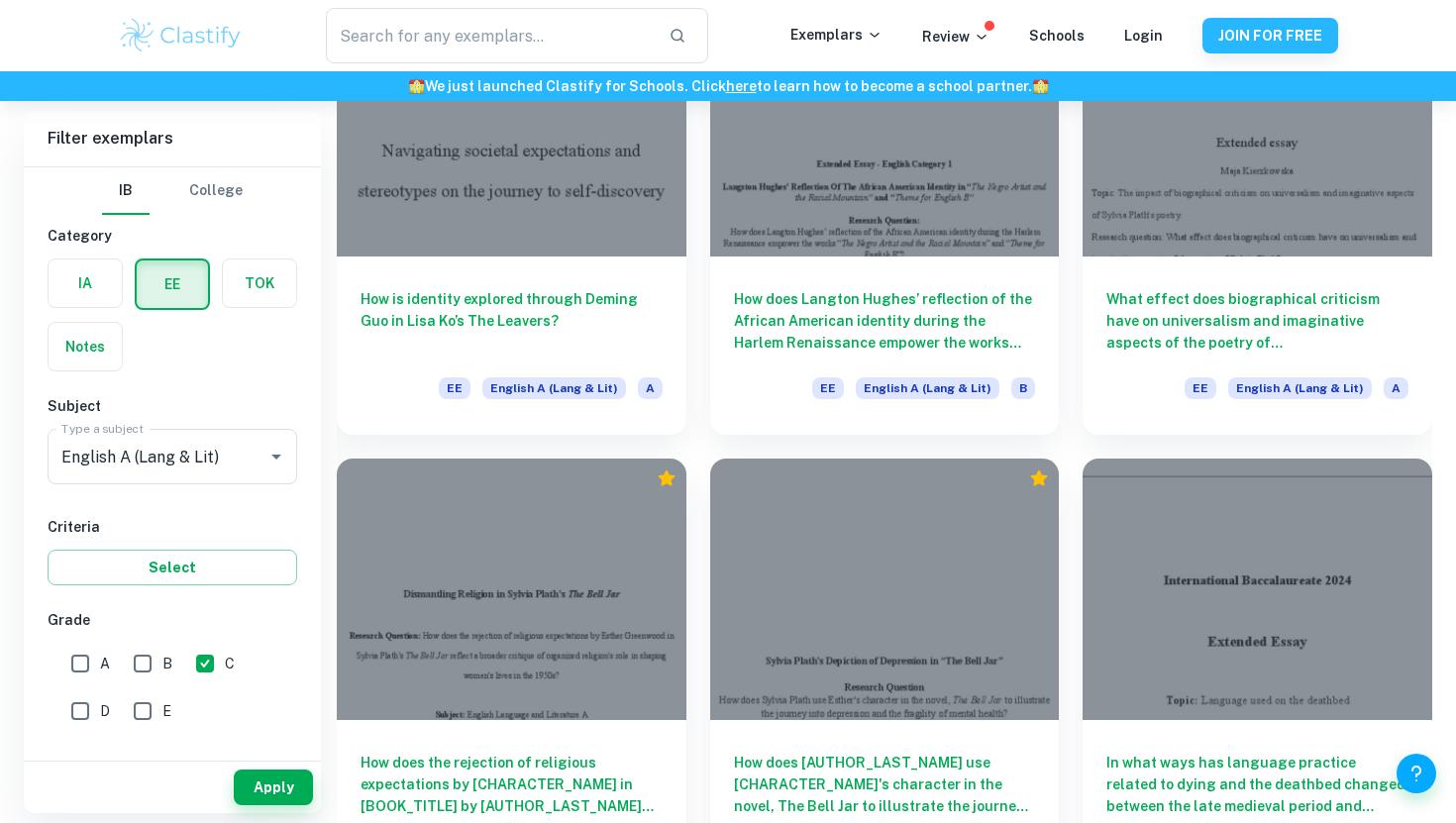 click on "B" at bounding box center (80, 664) 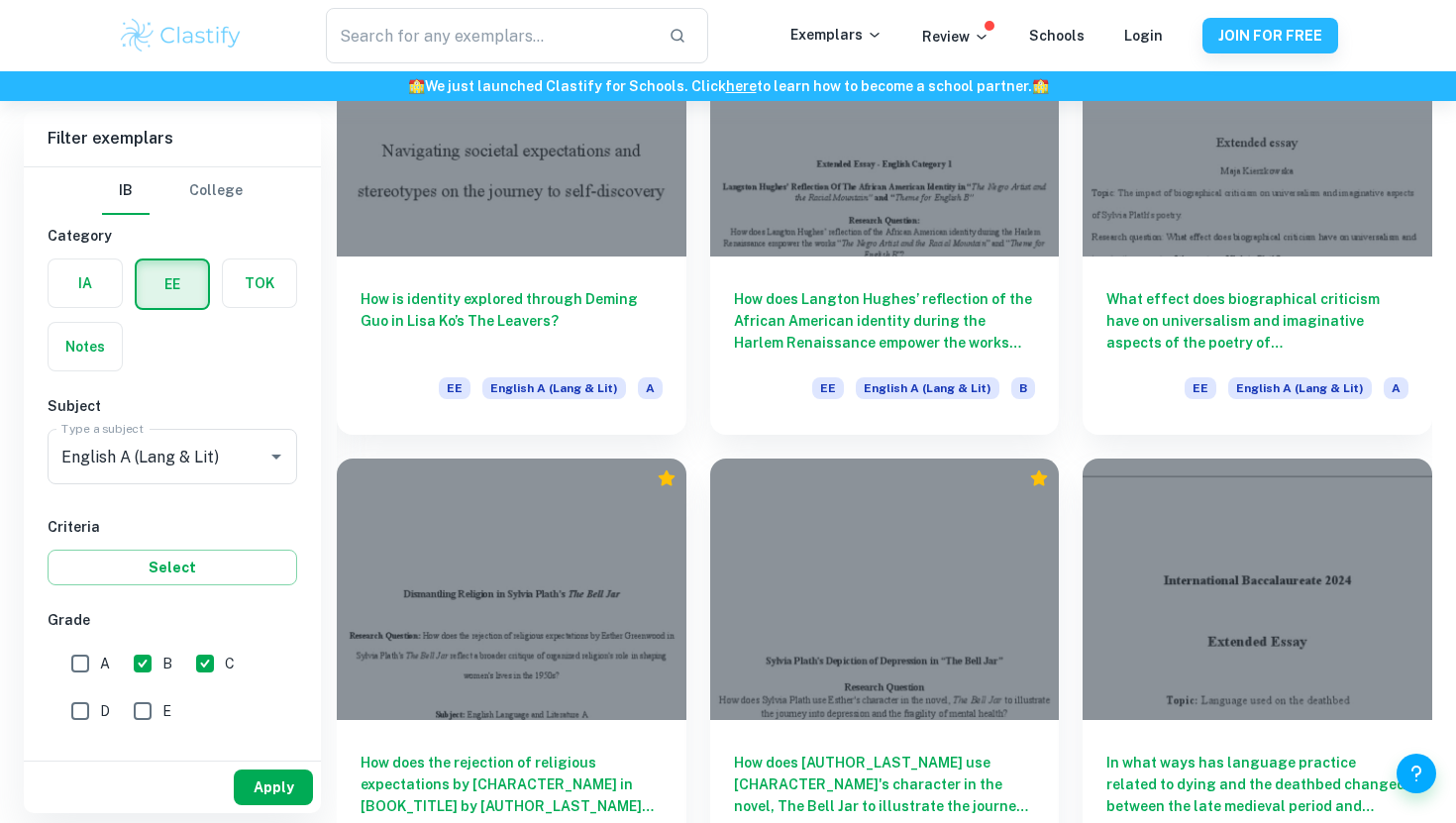 click on "Apply" at bounding box center [273, 787] 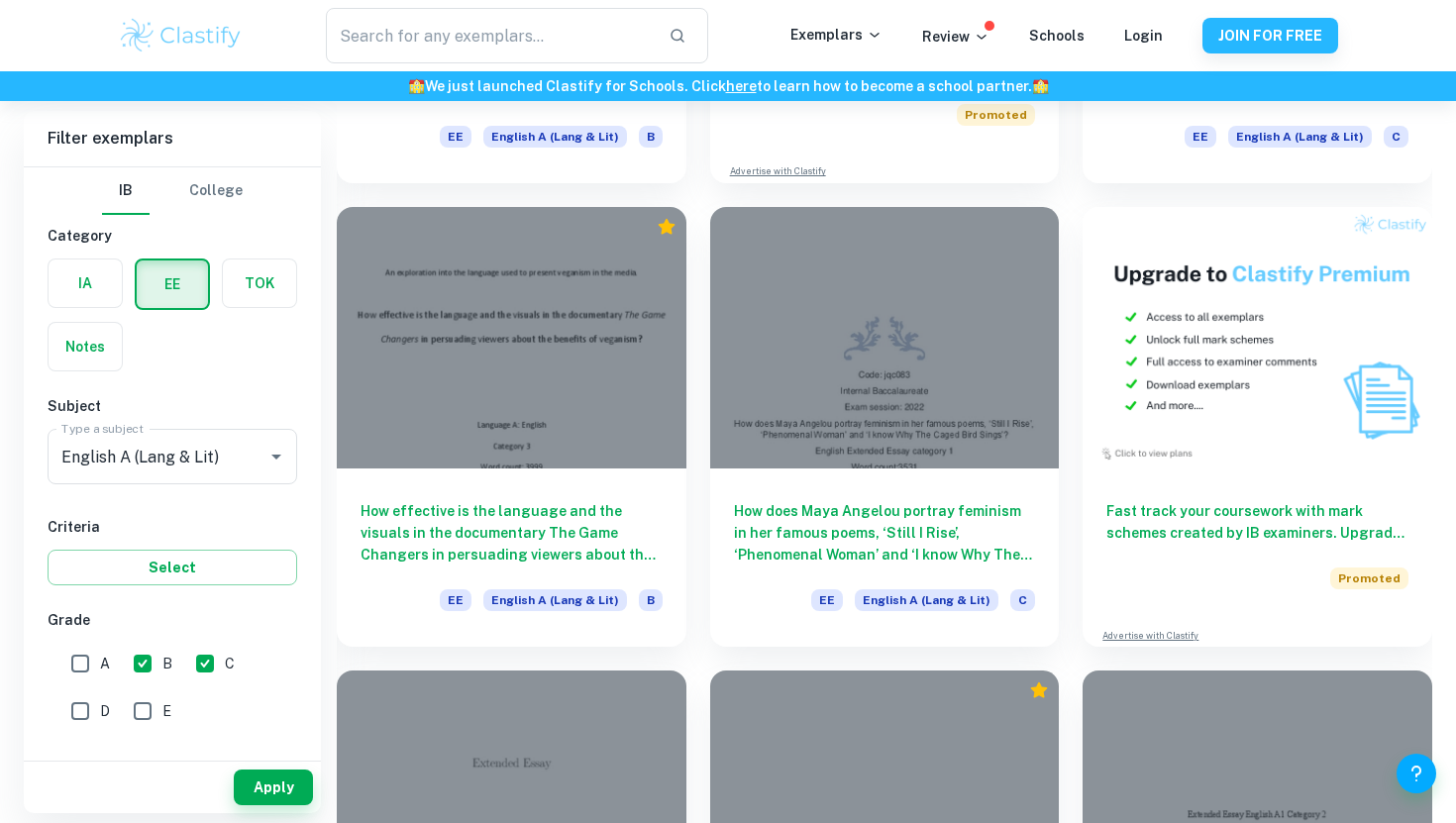 scroll, scrollTop: 5618, scrollLeft: 0, axis: vertical 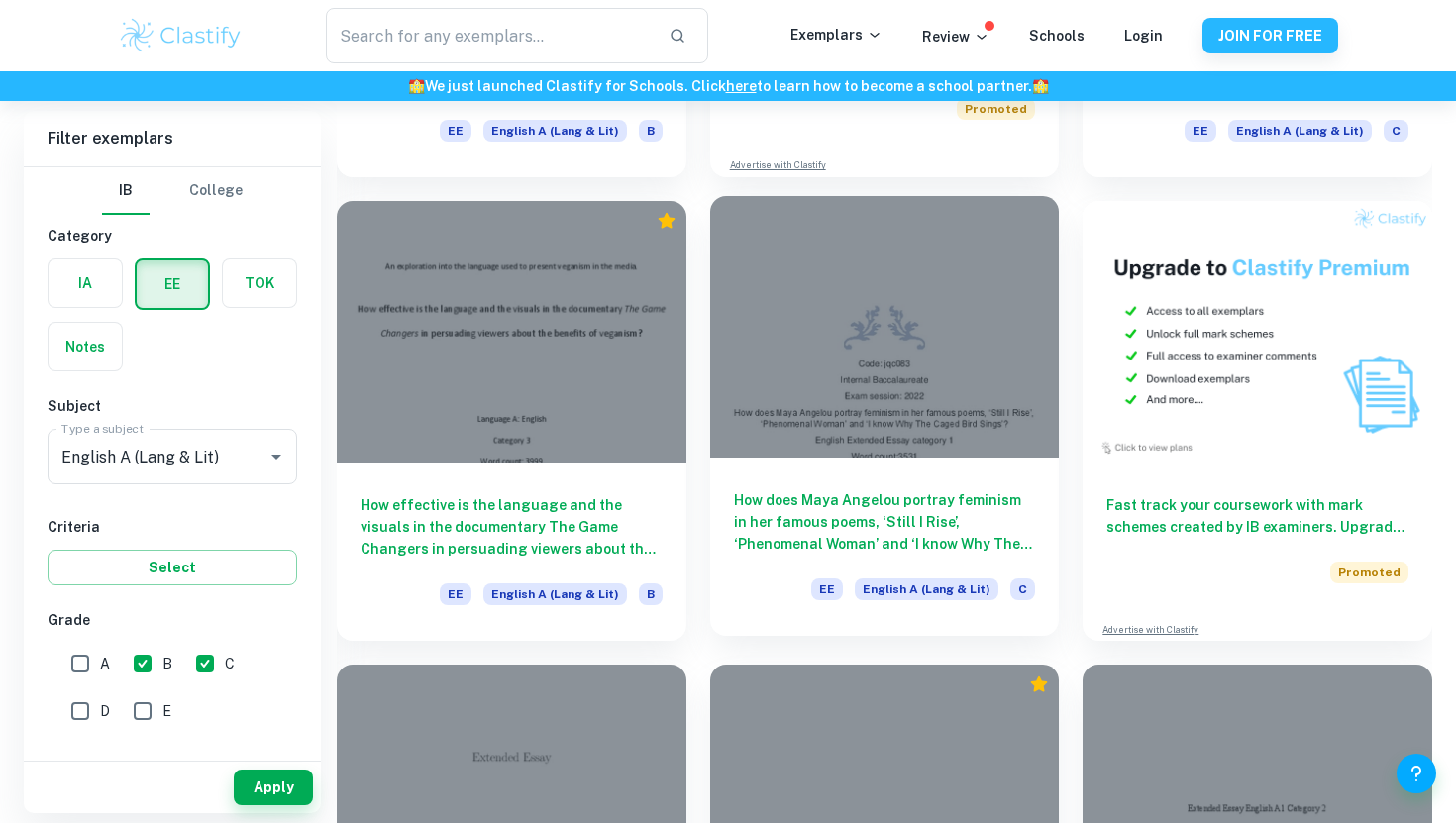 click on "How does Maya Angelou portray feminism in her famous poems, ‘Still I Rise’, ‘Phenomenal Woman’ and ‘I know Why The Caged Bird Sings’?" at bounding box center (884, 522) 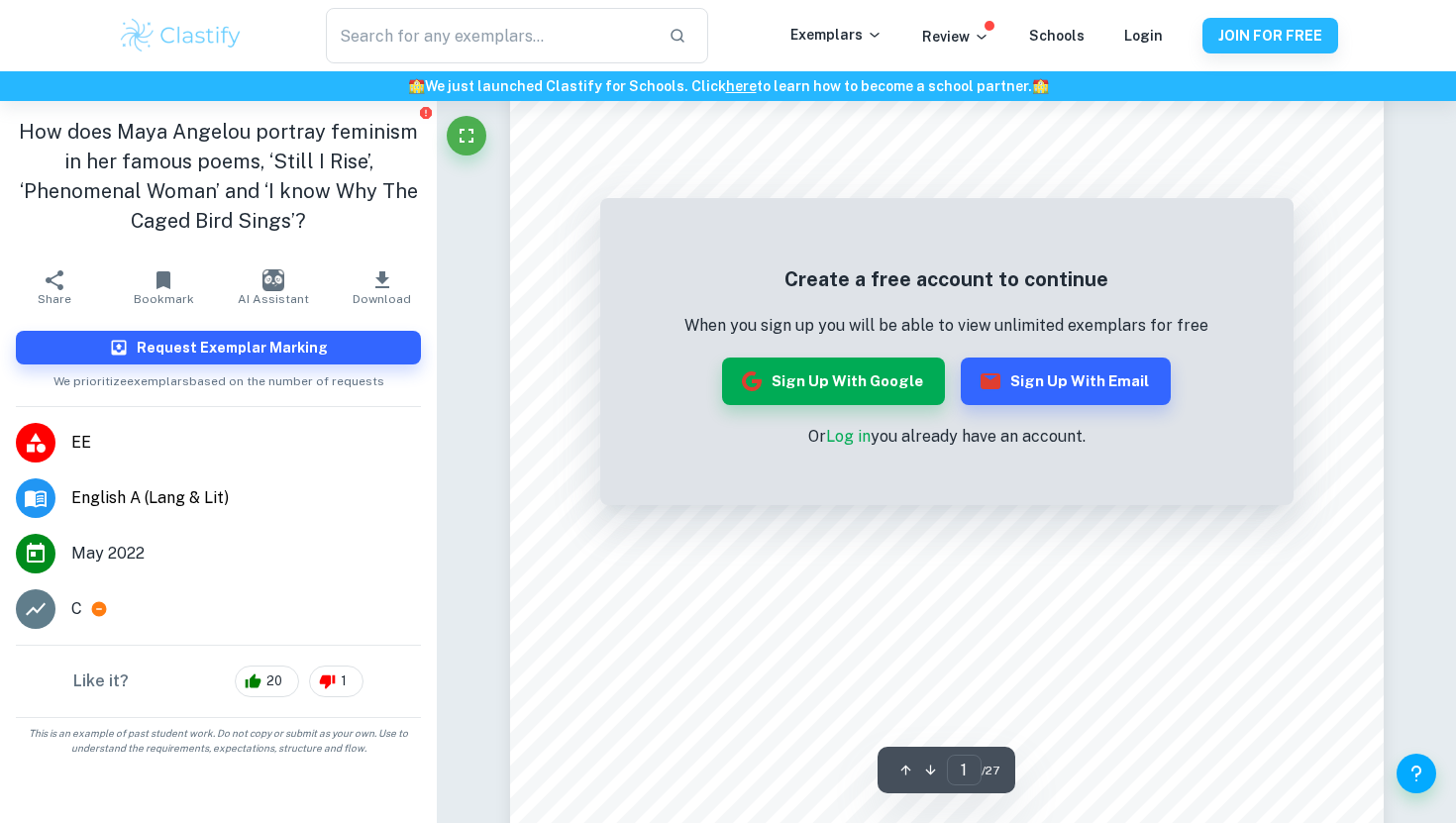 scroll, scrollTop: 419, scrollLeft: 0, axis: vertical 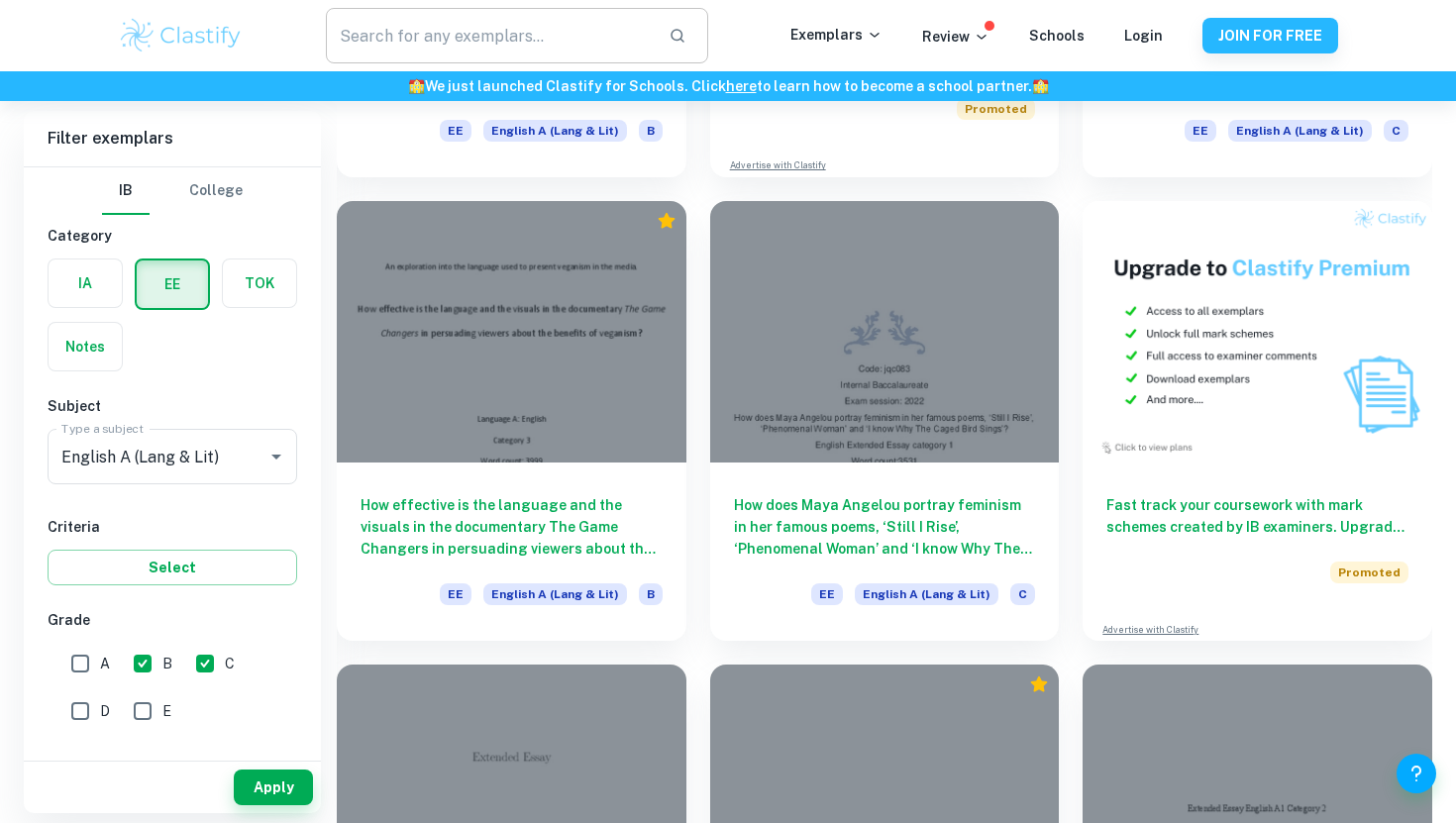 click at bounding box center (489, 36) 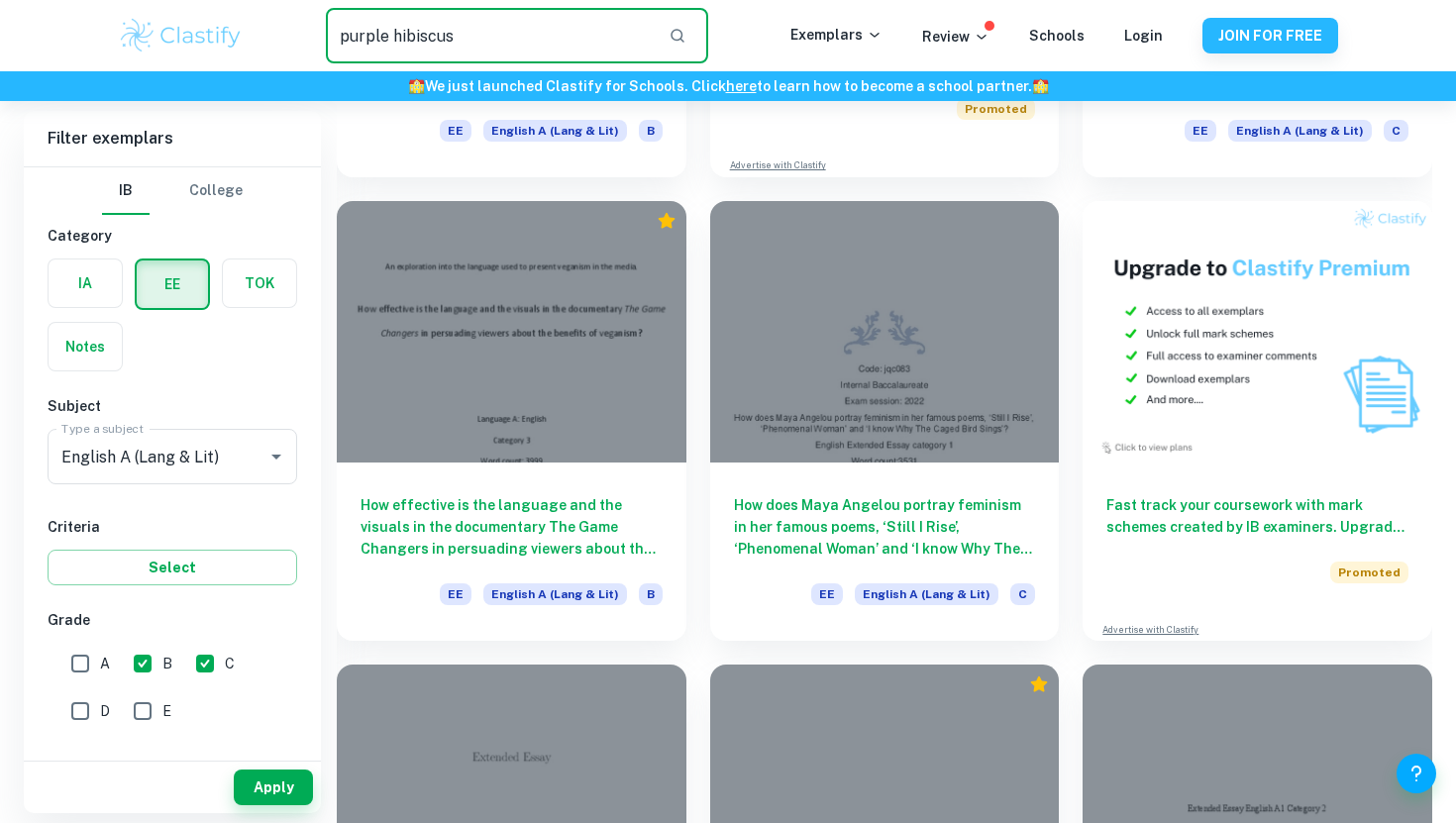 type on "purple hibiscus" 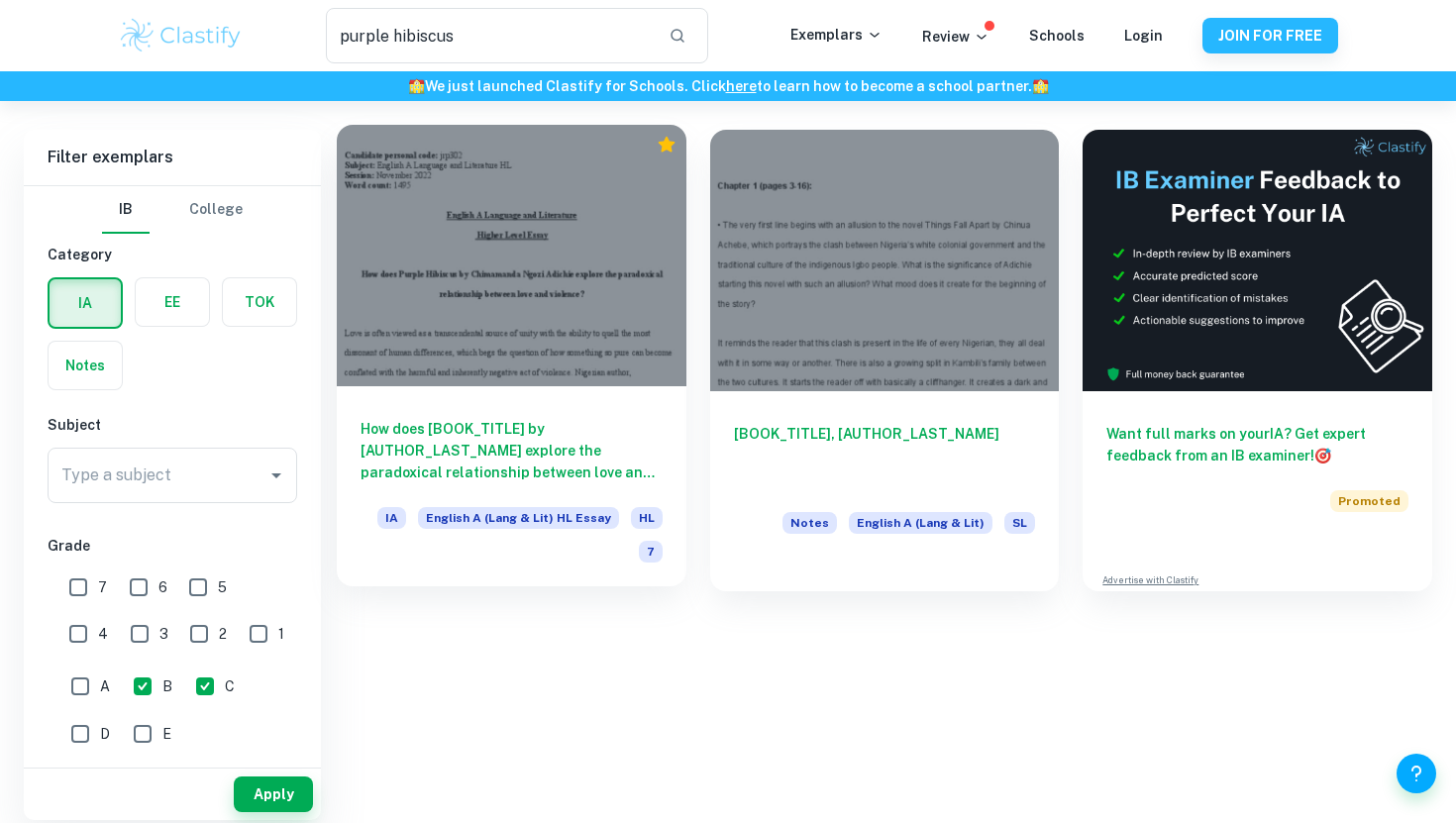 scroll, scrollTop: 101, scrollLeft: 0, axis: vertical 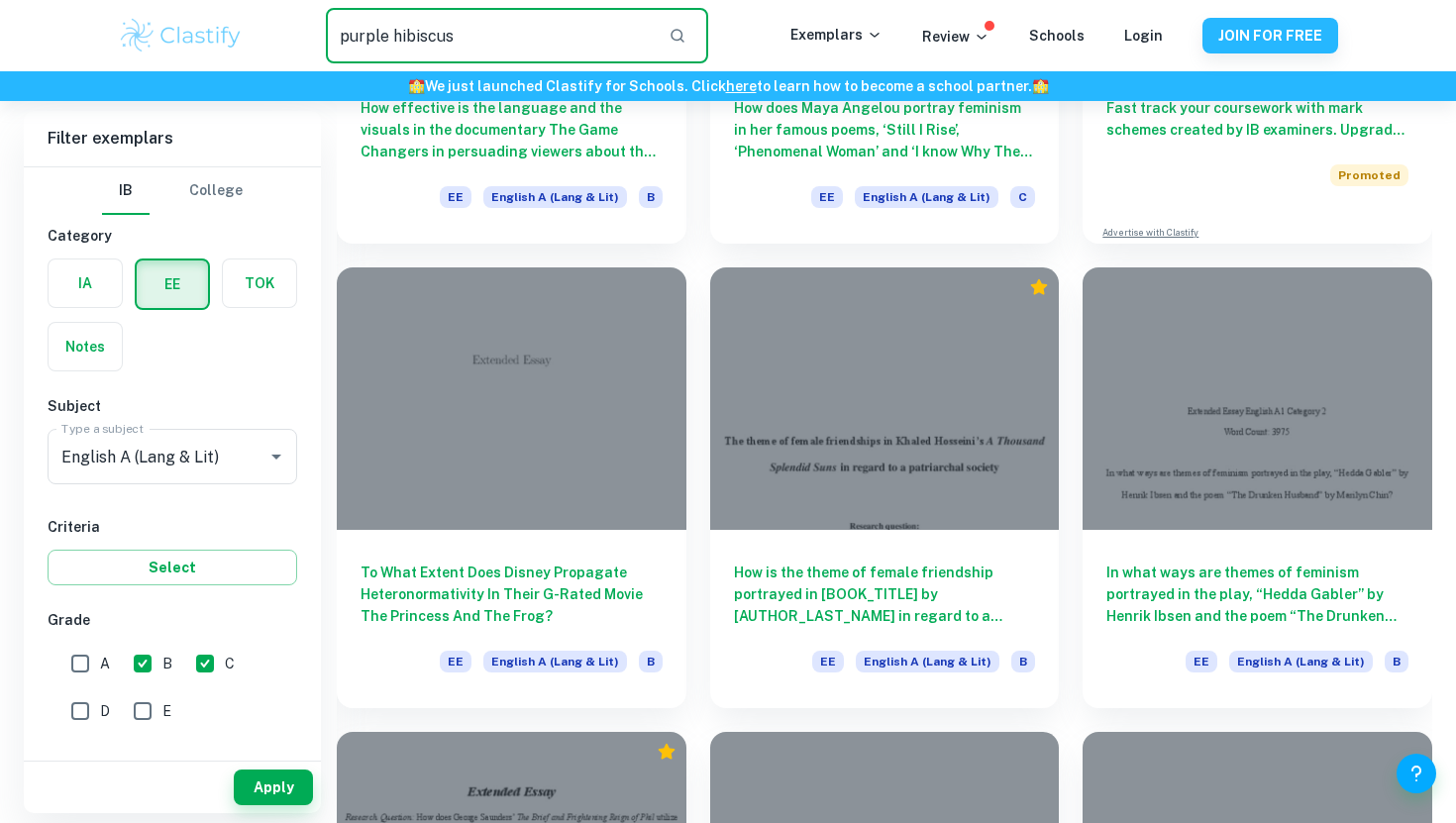 click on "purple hibiscus" at bounding box center (489, 36) 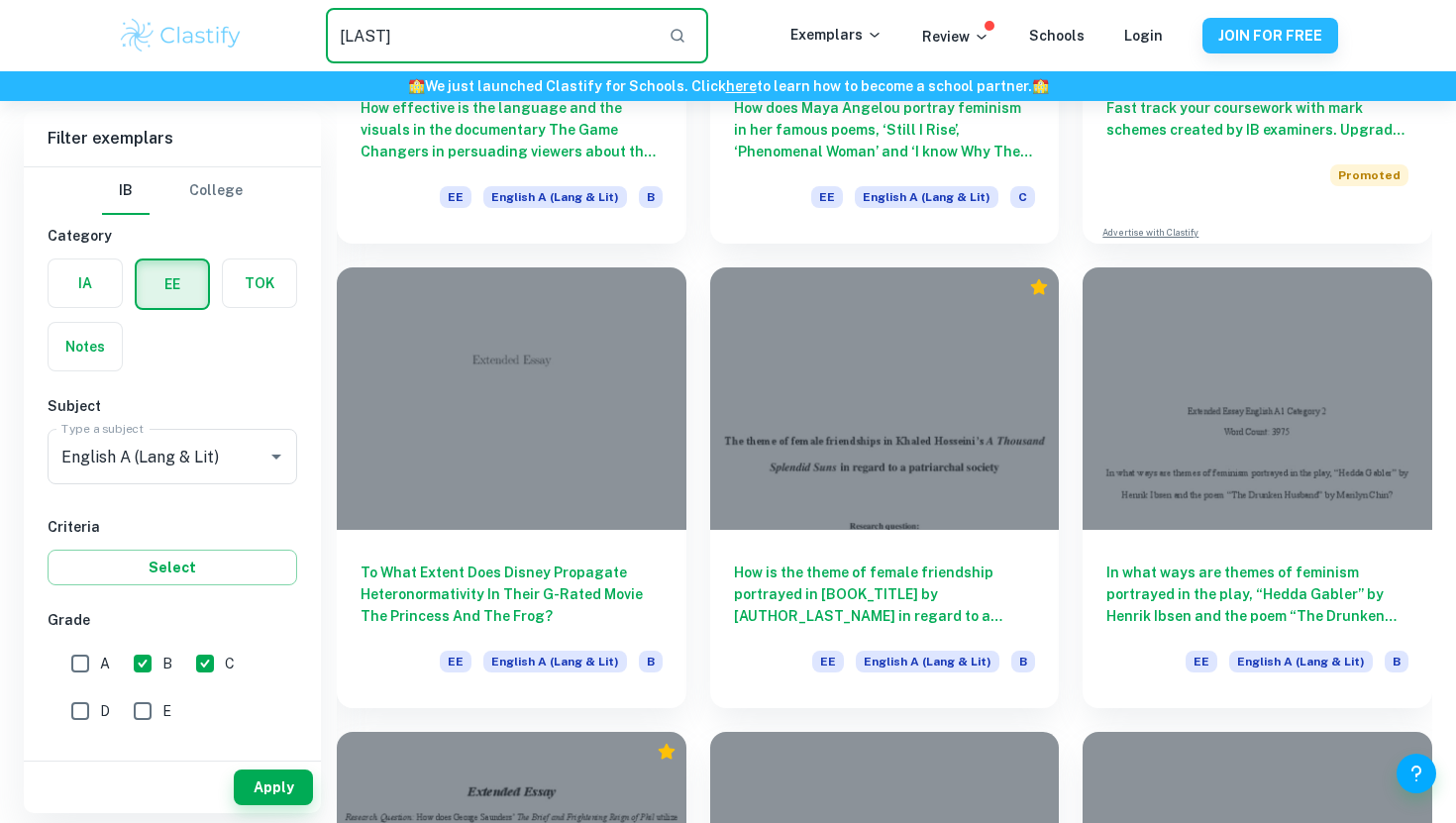type on "[LAST]" 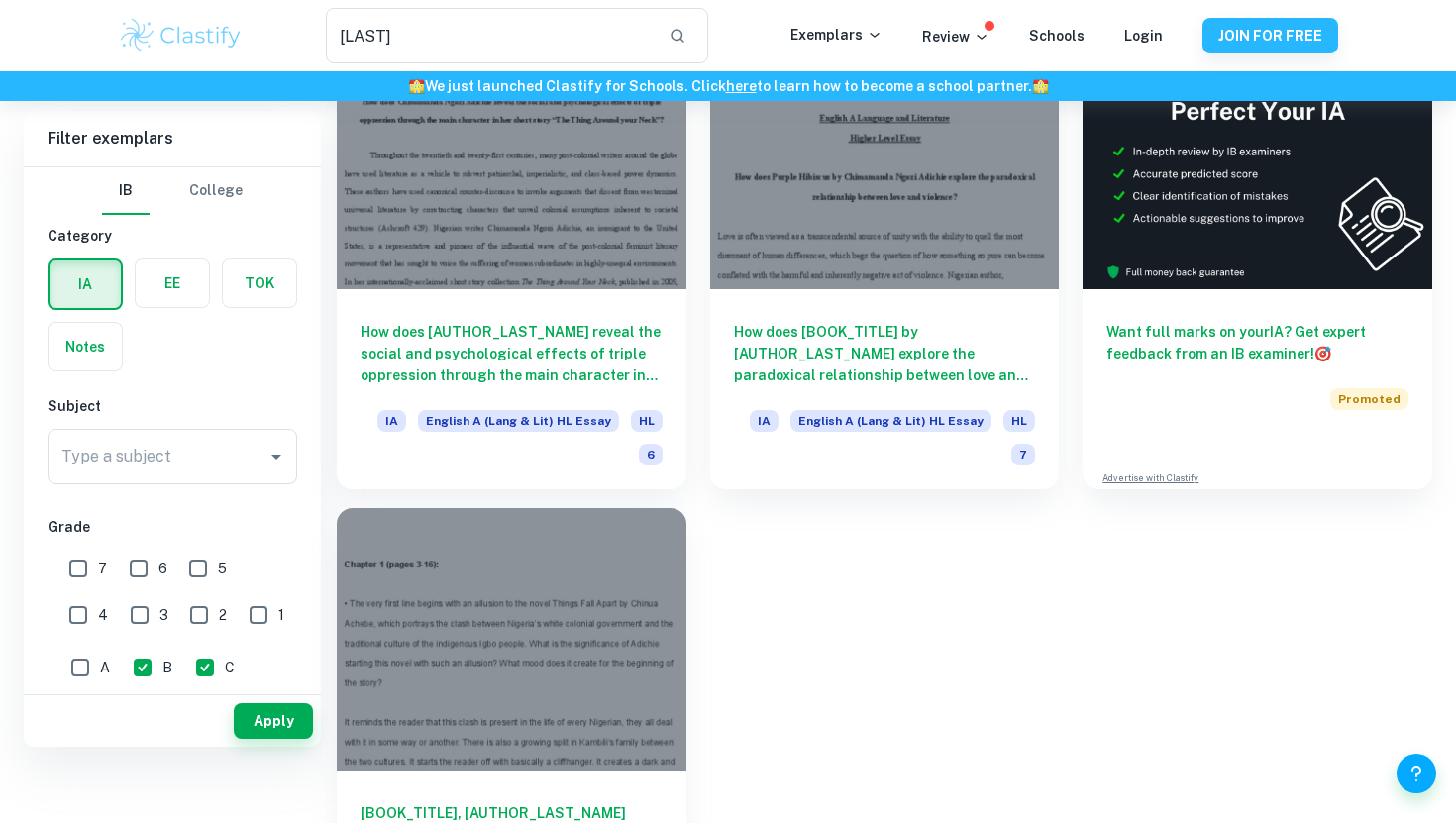 scroll, scrollTop: 0, scrollLeft: 0, axis: both 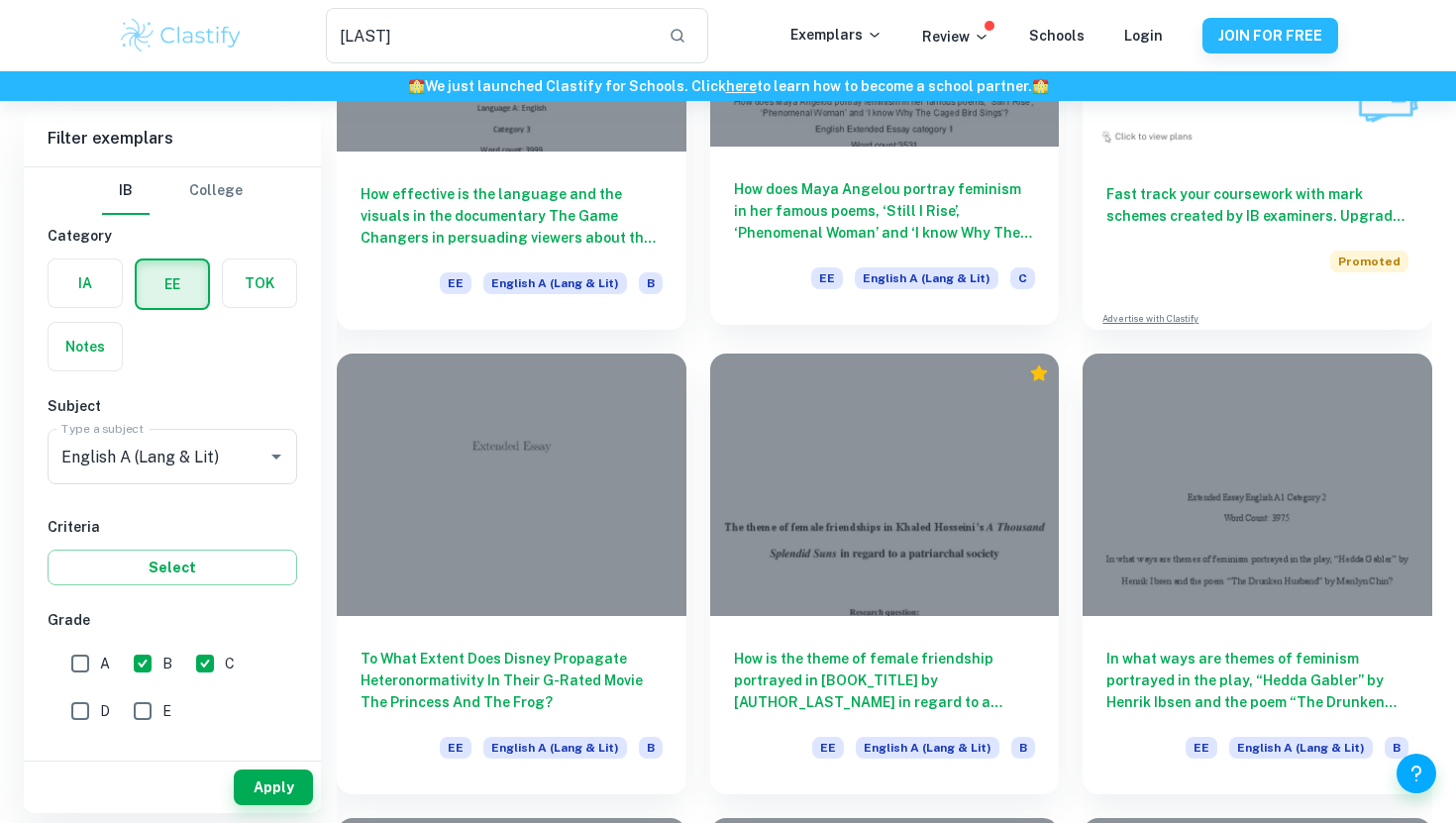 click on "How does Maya Angelou portray feminism in her famous poems, ‘Still I Rise’, ‘Phenomenal Woman’ and ‘I know Why The Caged Bird Sings’?" at bounding box center [884, 211] 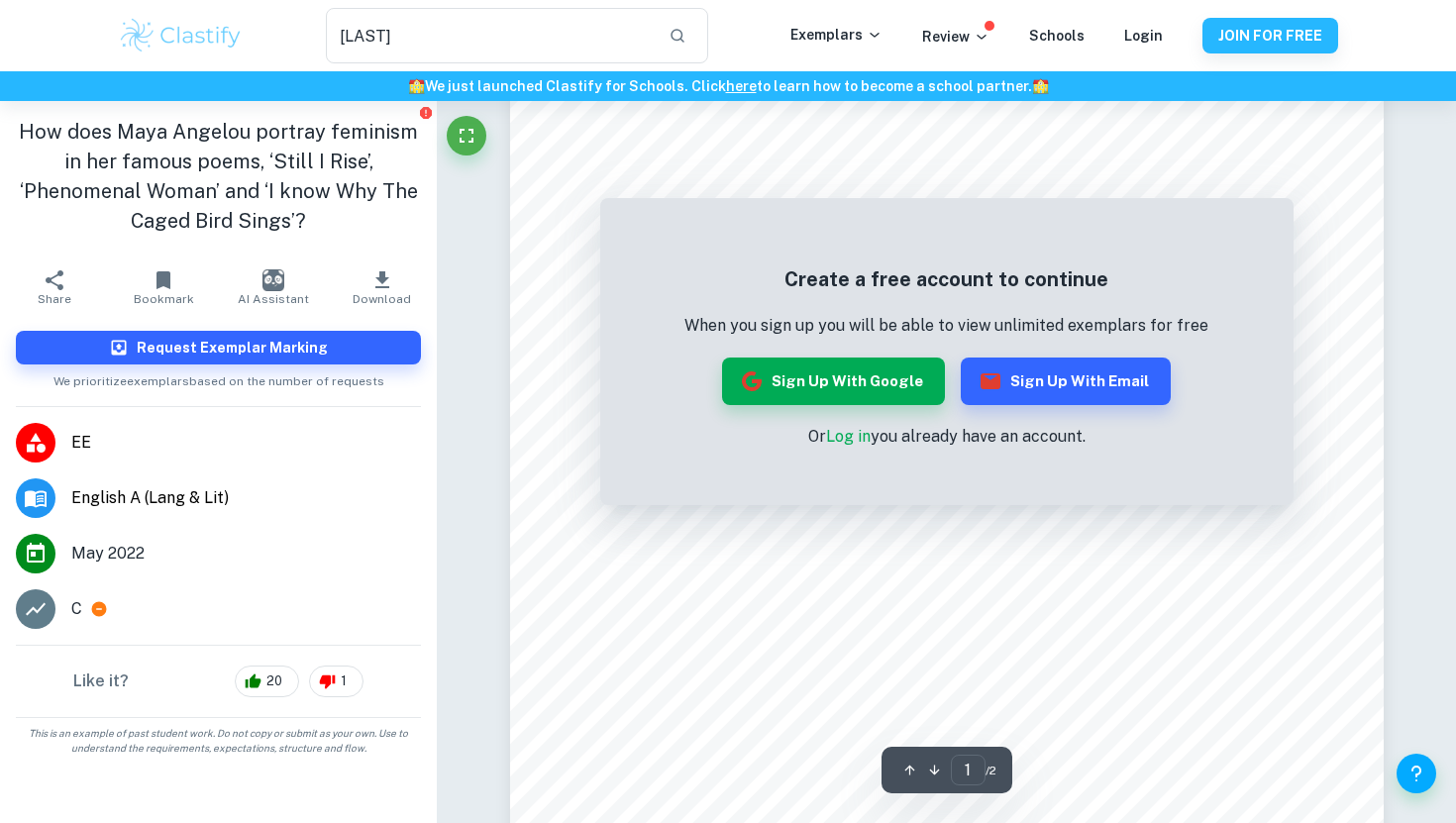 scroll, scrollTop: 71, scrollLeft: 0, axis: vertical 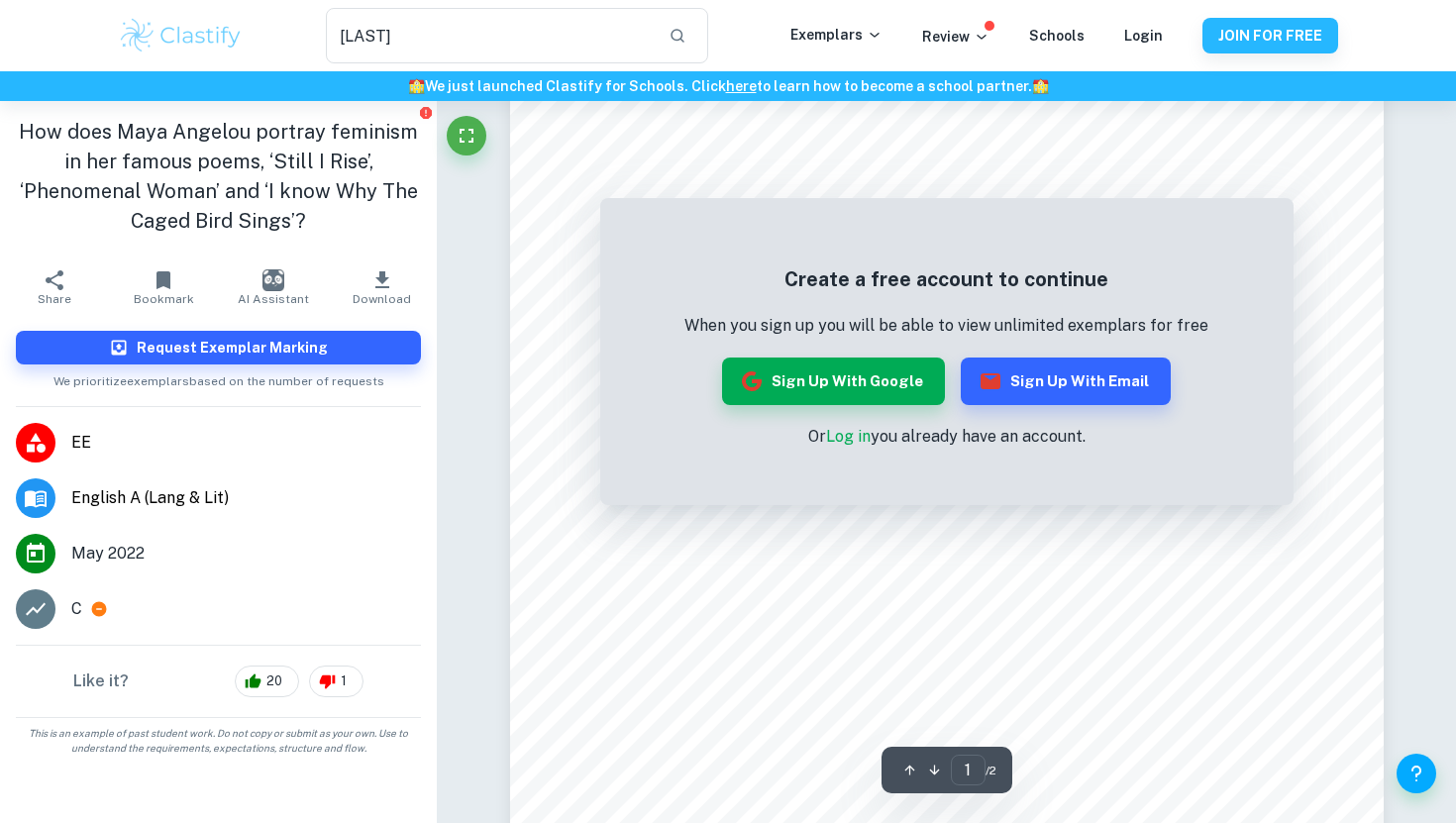 click on "Log in" at bounding box center (848, 436) 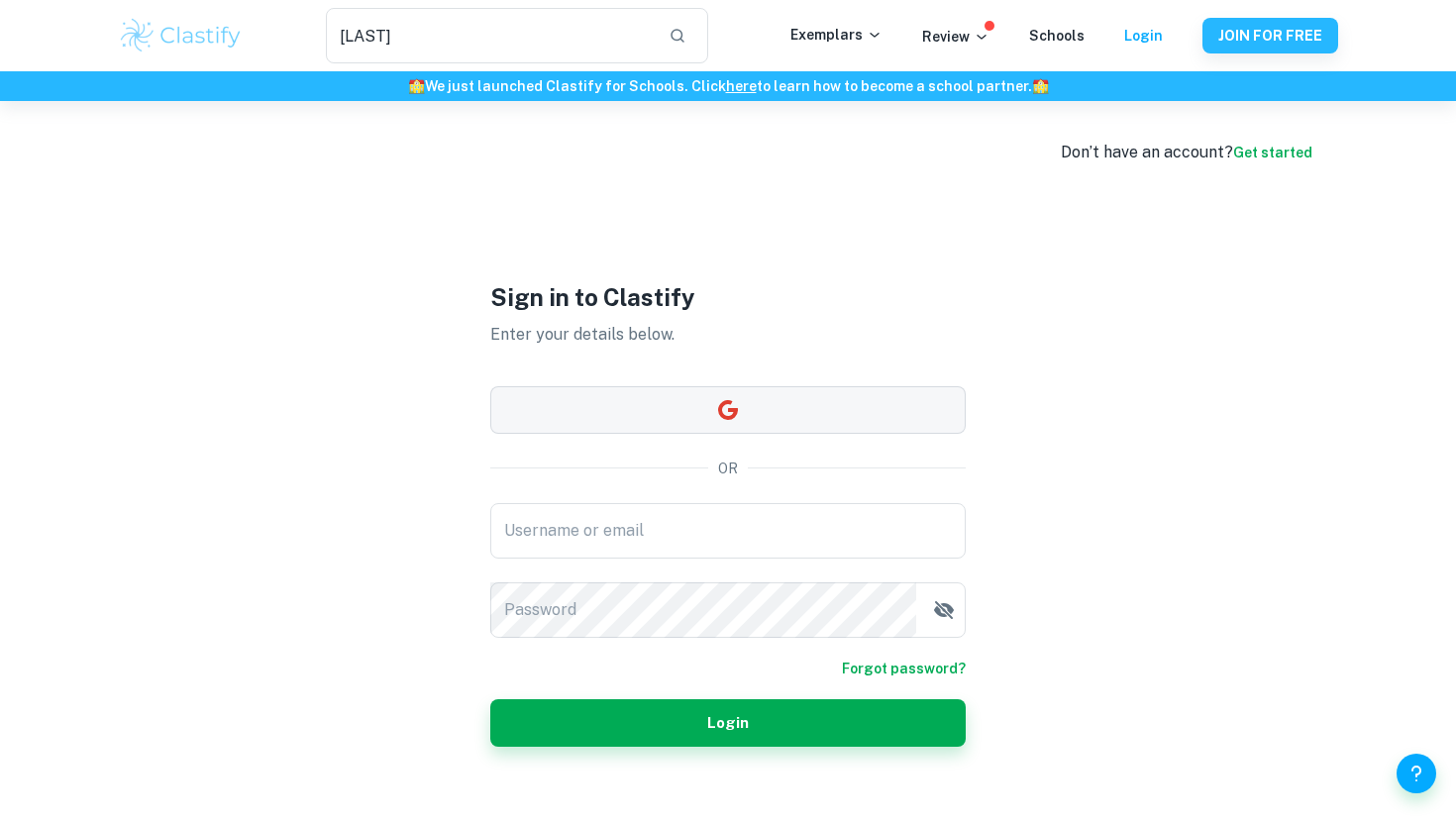 click at bounding box center [728, 410] 